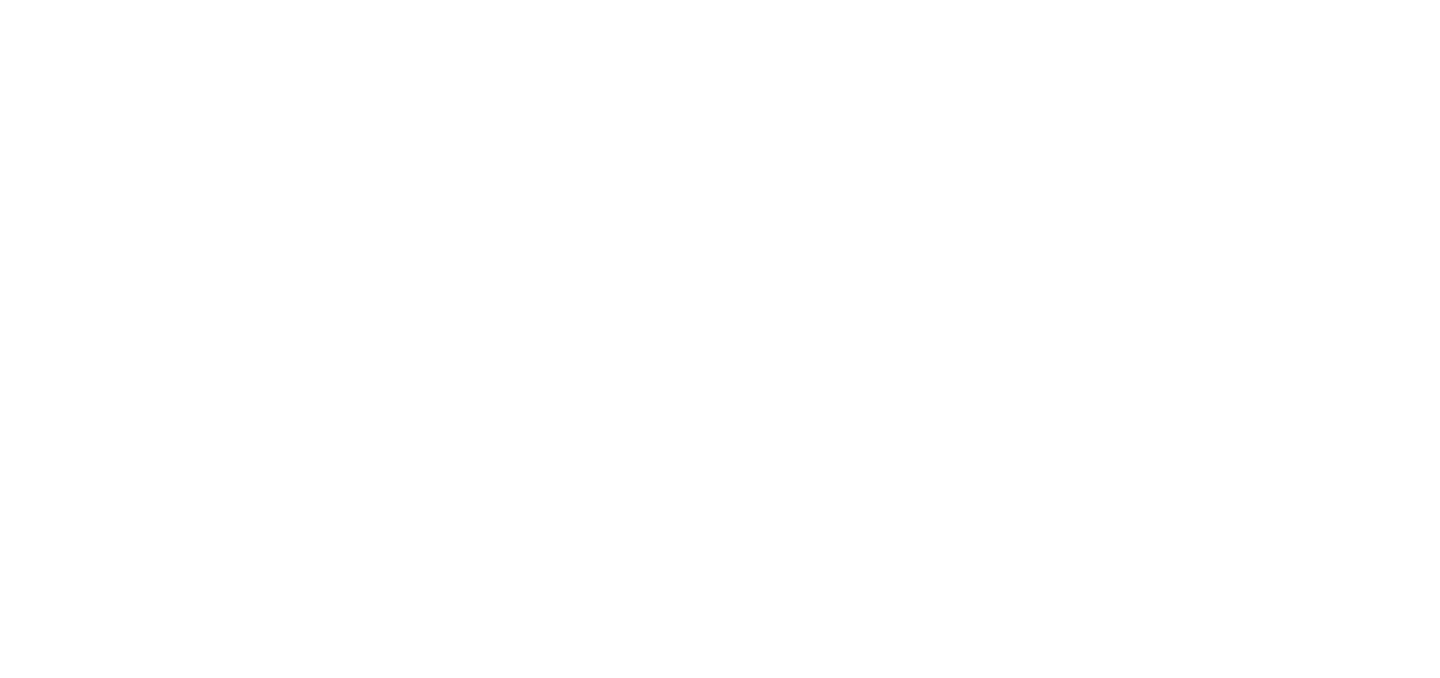 scroll, scrollTop: 0, scrollLeft: 0, axis: both 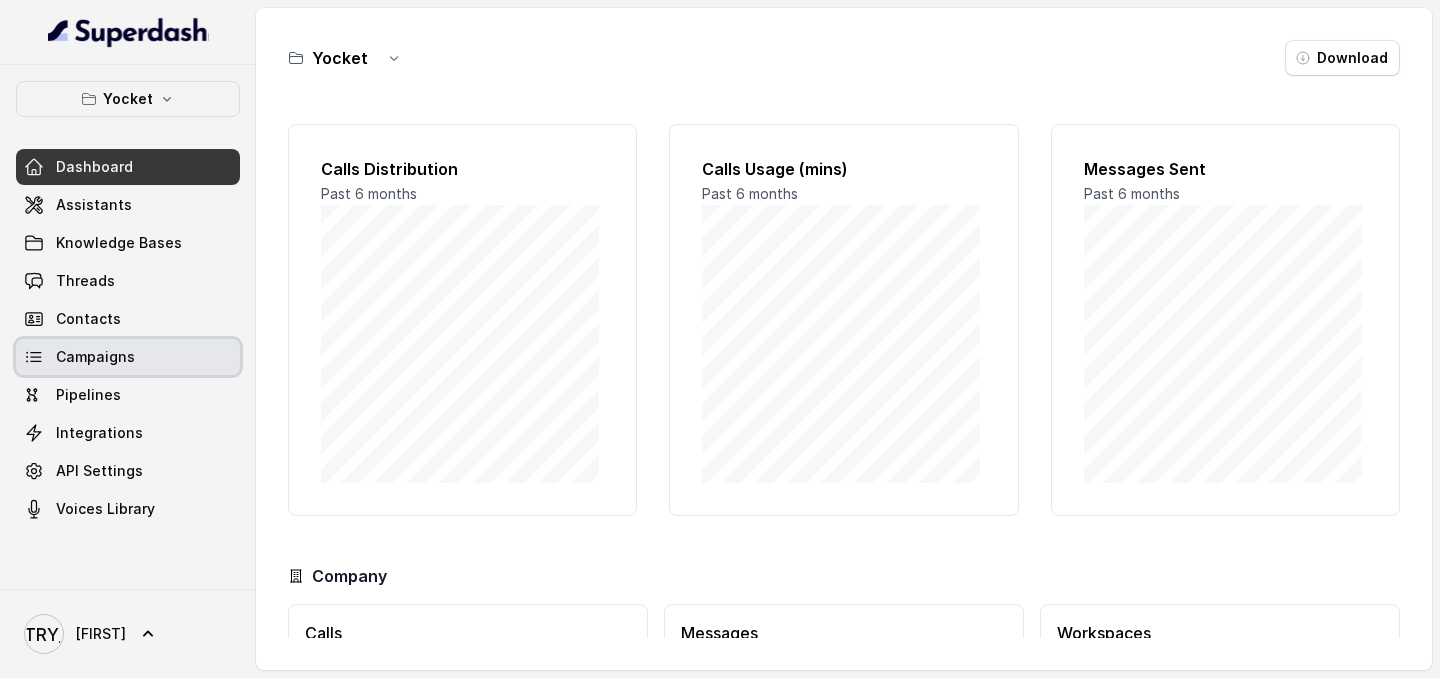 click on "Campaigns" at bounding box center [128, 357] 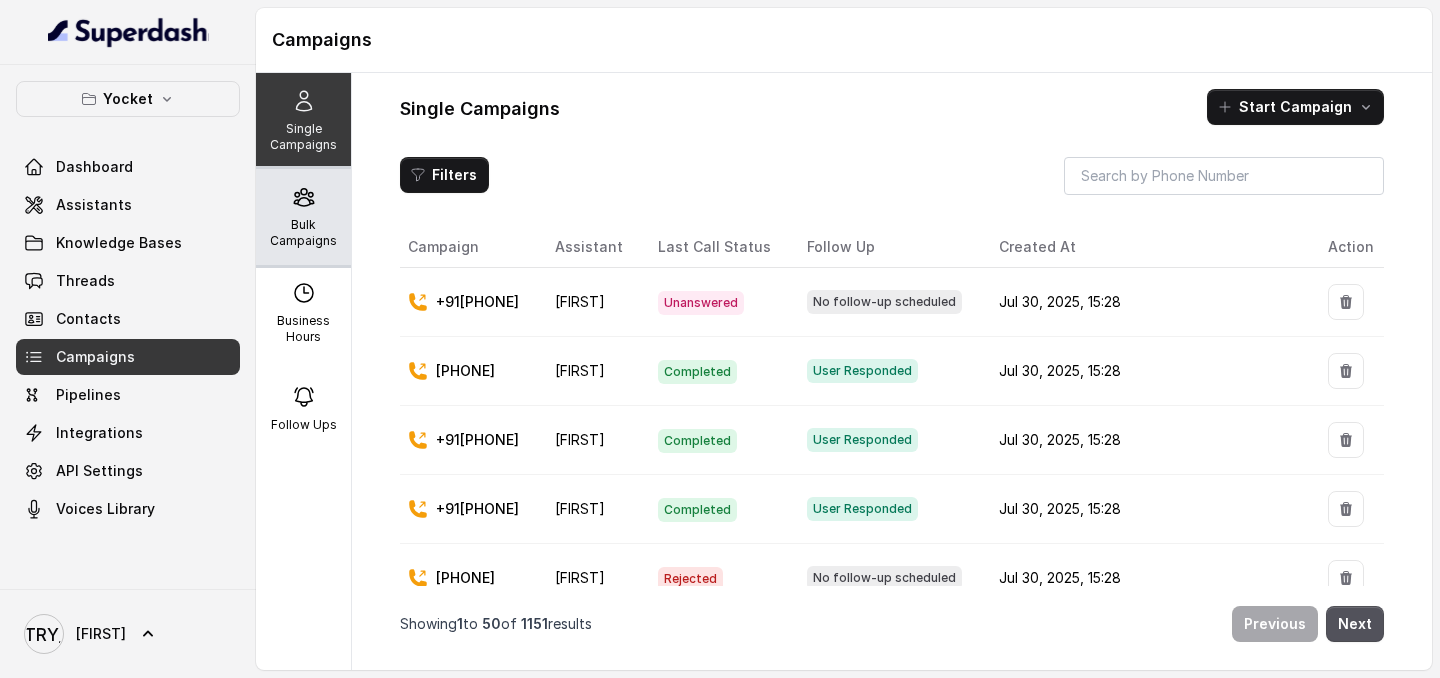 click on "Bulk Campaigns" at bounding box center [303, 233] 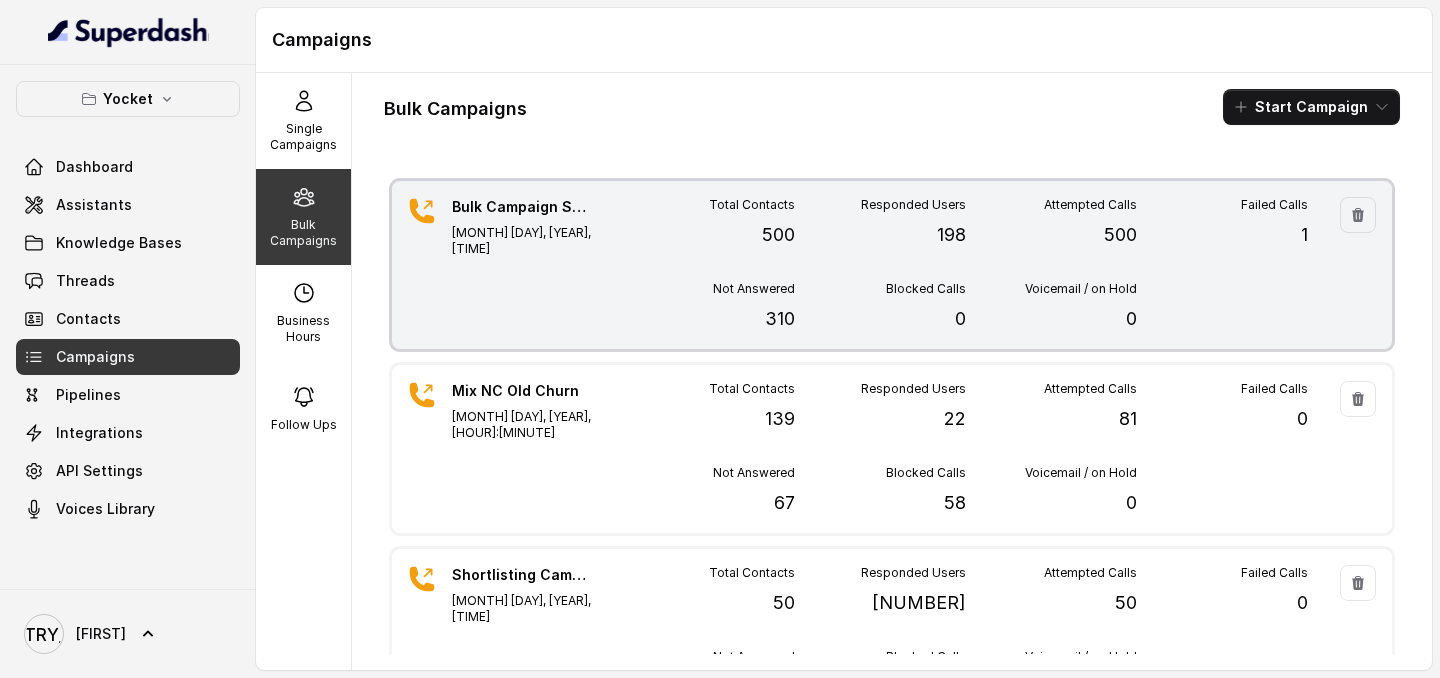 click on "[MONTH] [DAY], [YEAR], [TIME]" at bounding box center (522, 241) 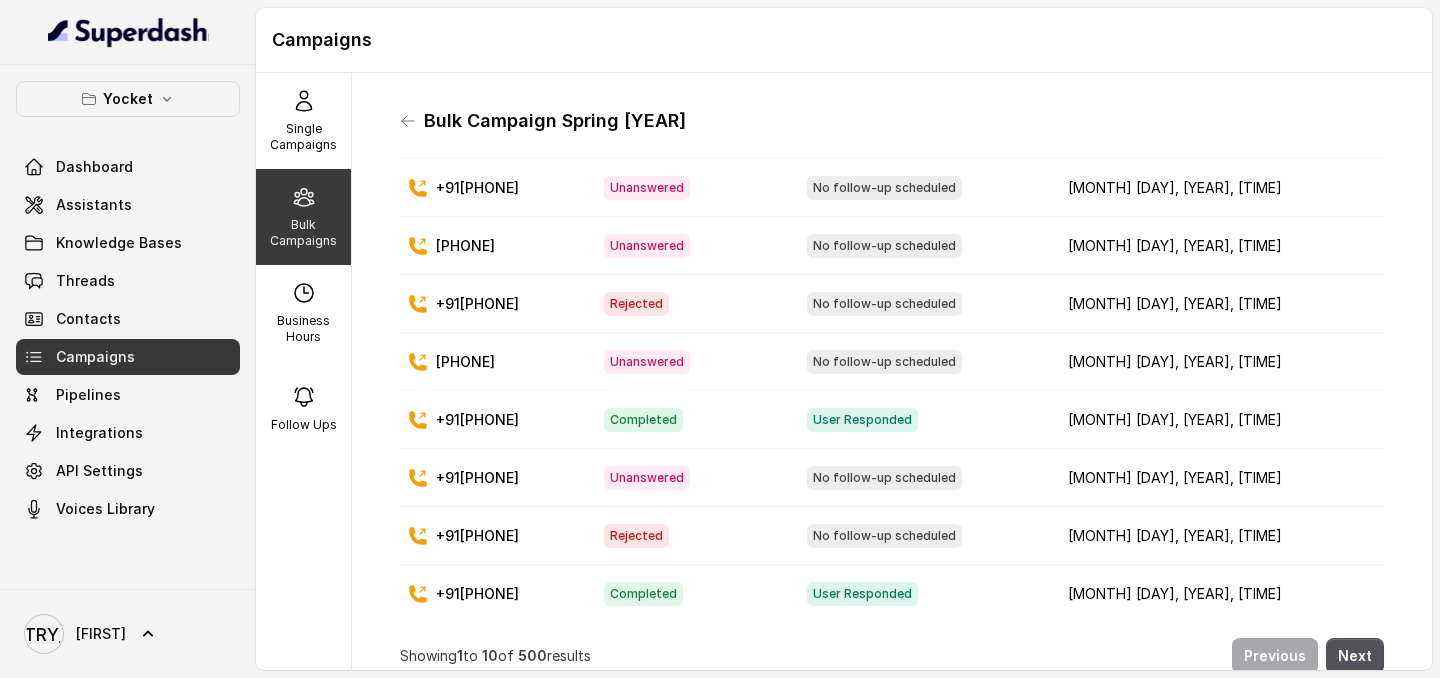 scroll, scrollTop: 186, scrollLeft: 0, axis: vertical 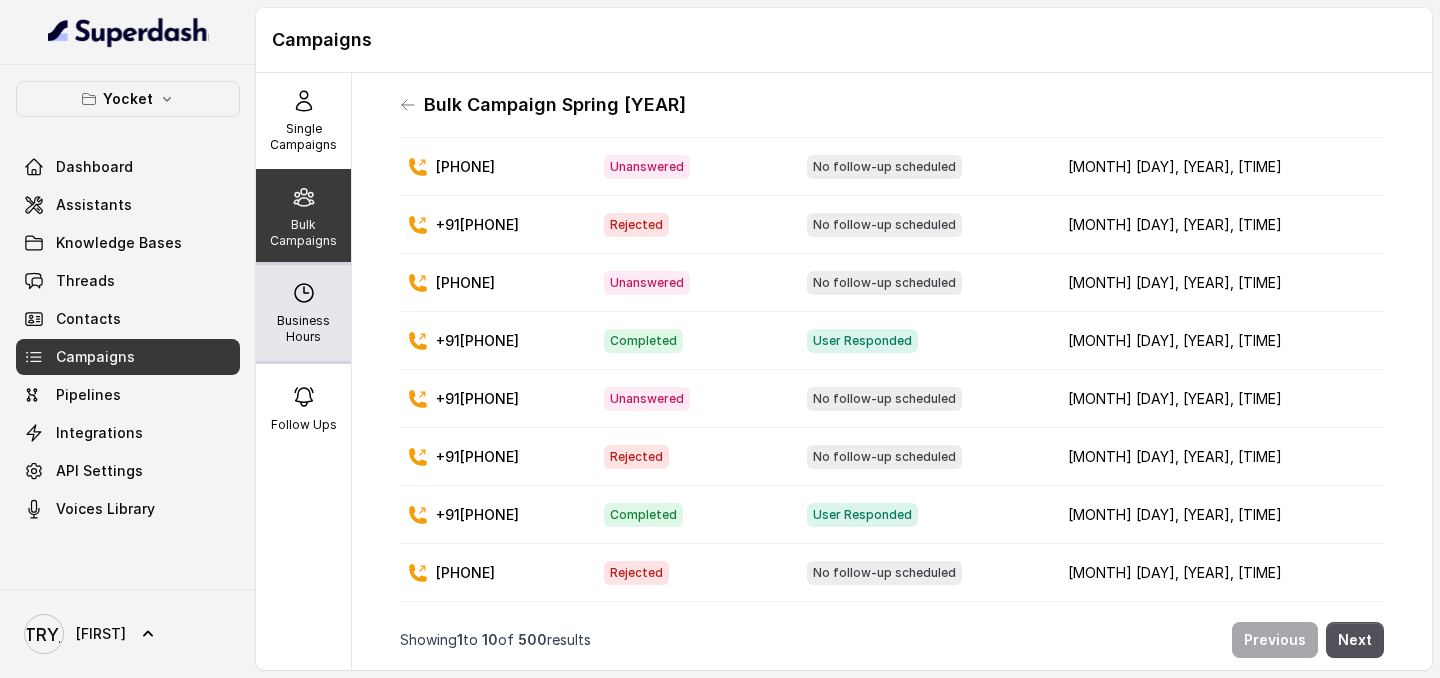 click on "Business Hours" at bounding box center [303, 329] 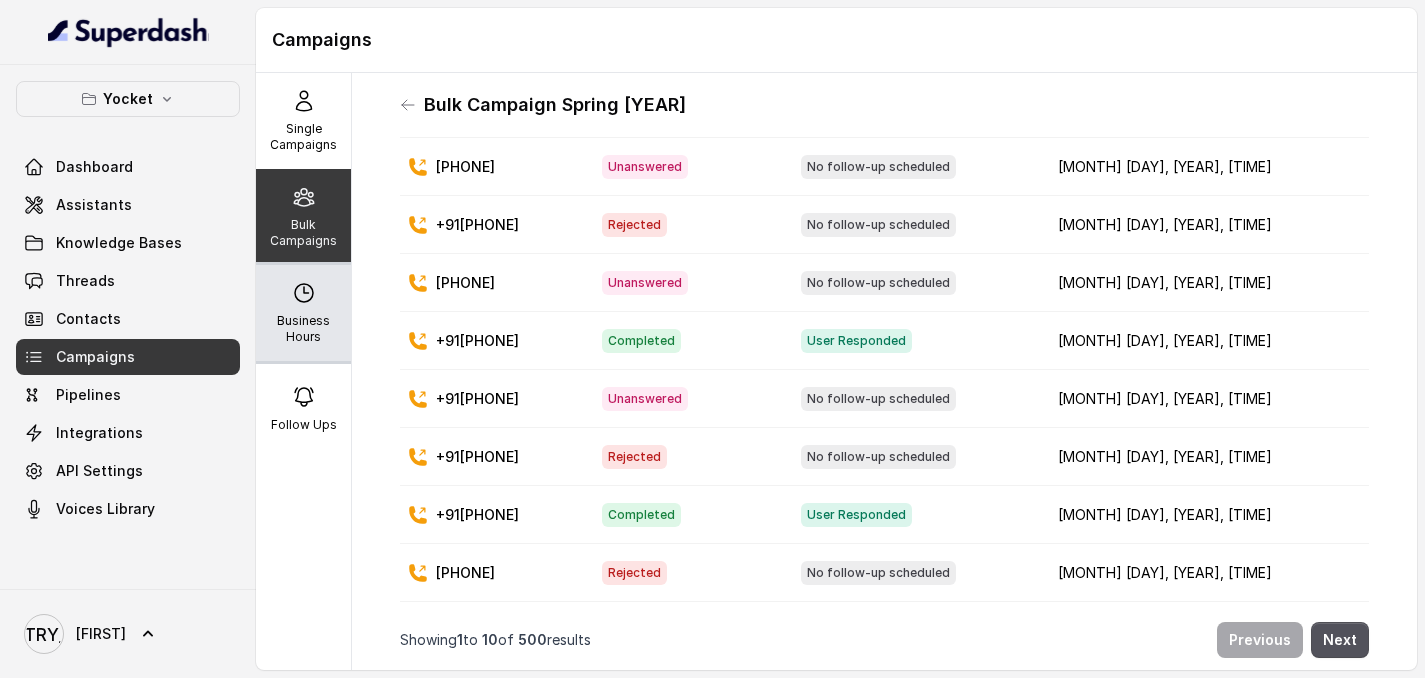 select on "UTC" 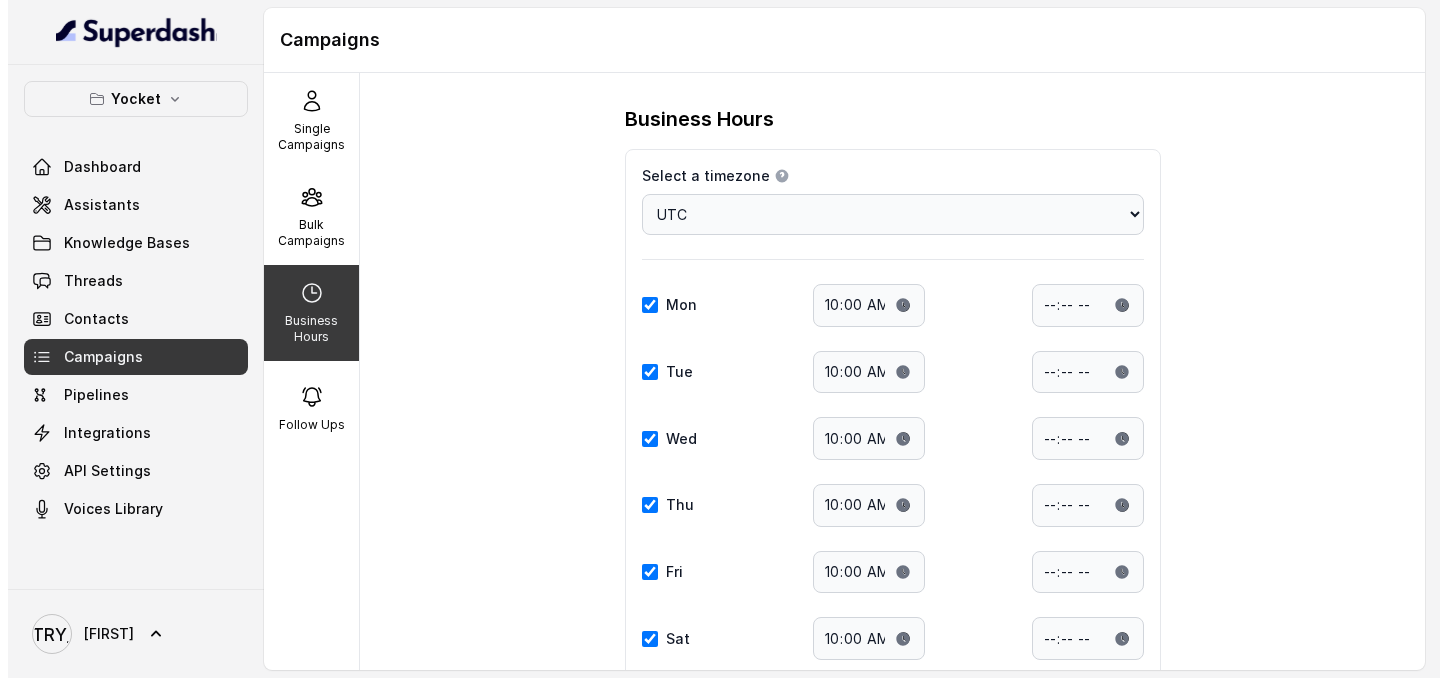scroll, scrollTop: 206, scrollLeft: 0, axis: vertical 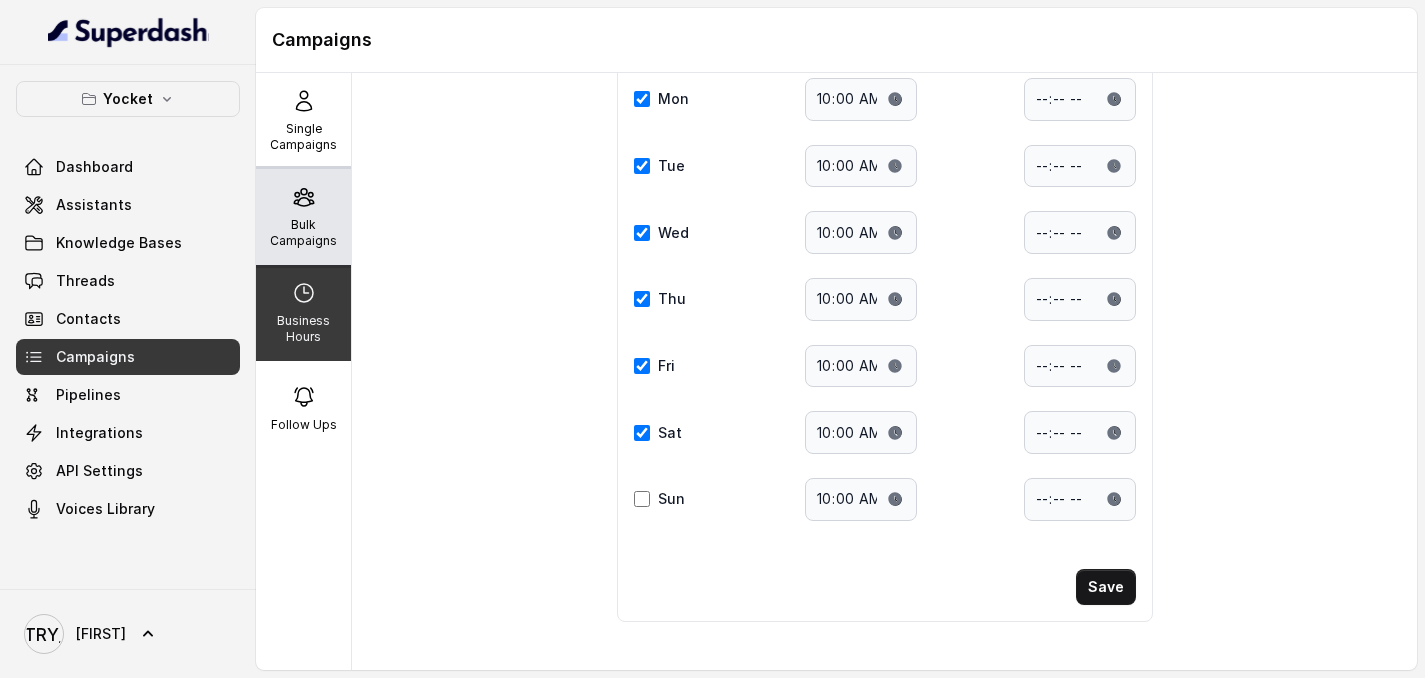 click on "Bulk Campaigns" at bounding box center [303, 217] 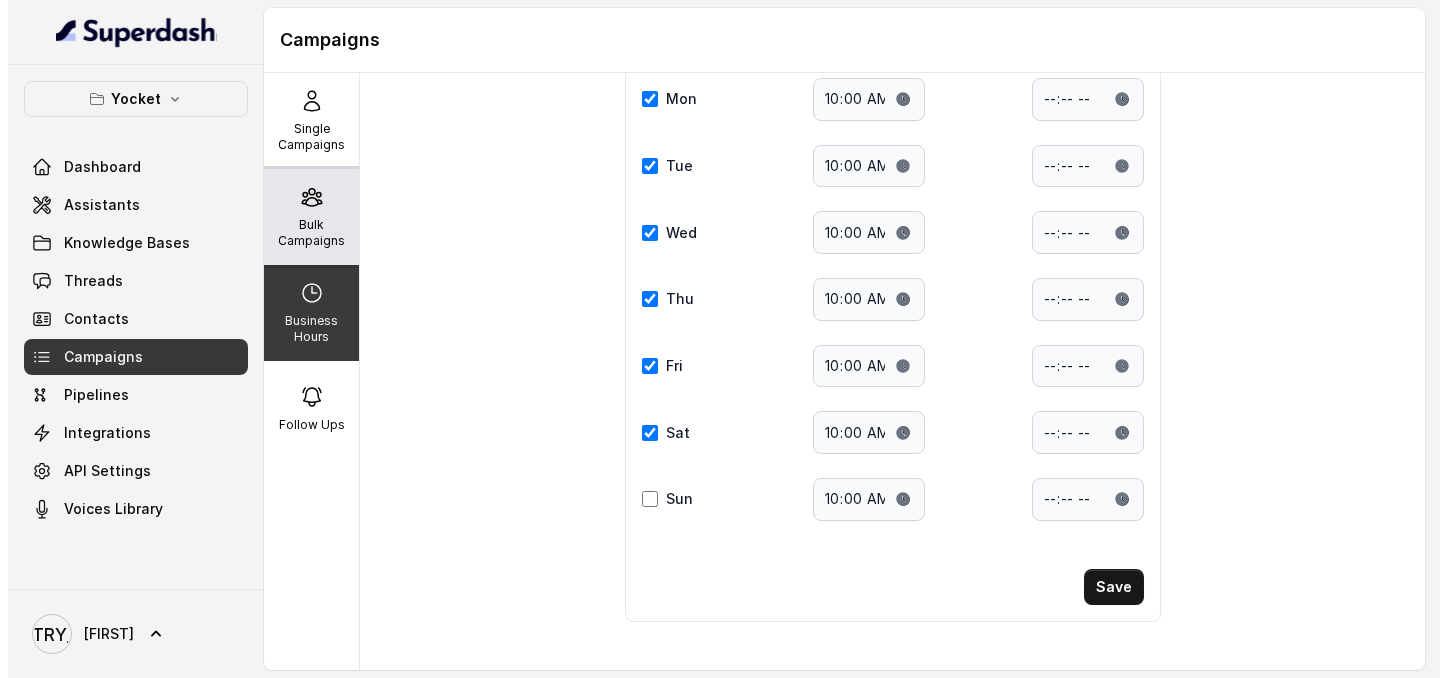 scroll, scrollTop: 0, scrollLeft: 0, axis: both 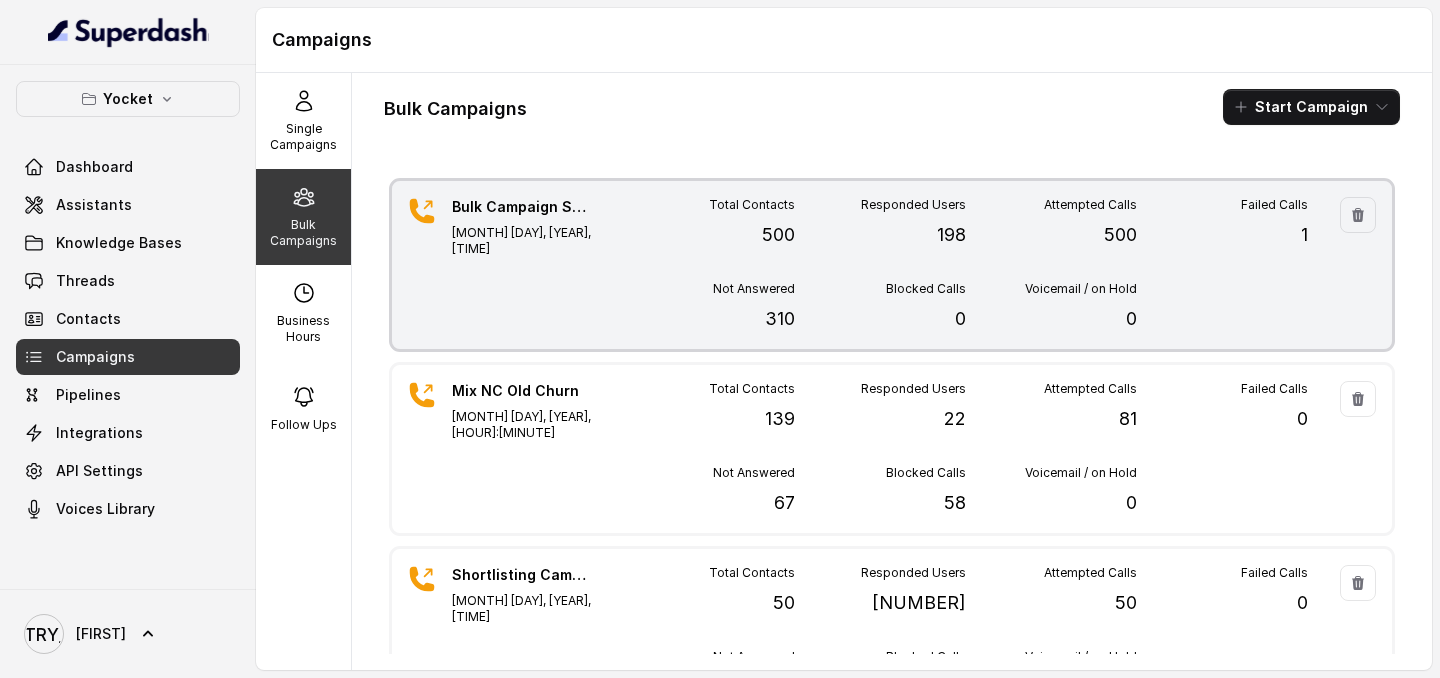 click on "1" at bounding box center [1304, 235] 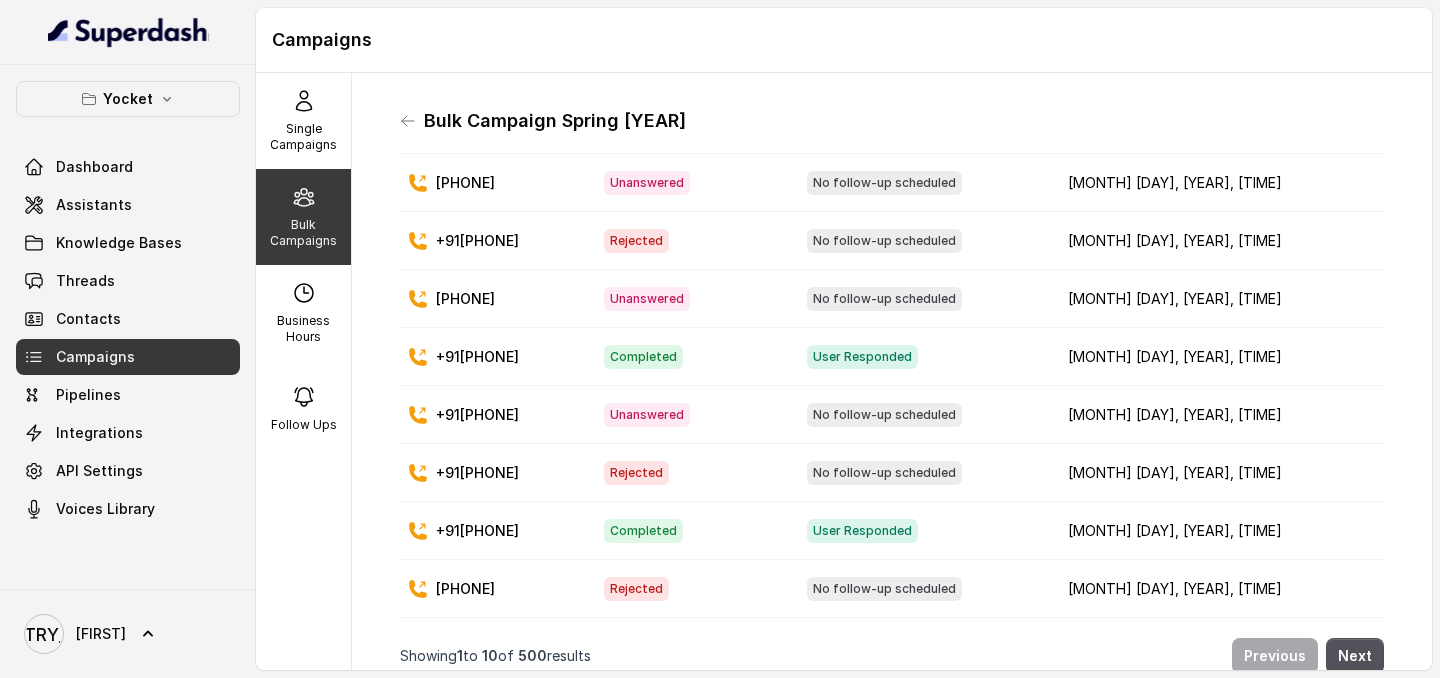 scroll, scrollTop: 0, scrollLeft: 0, axis: both 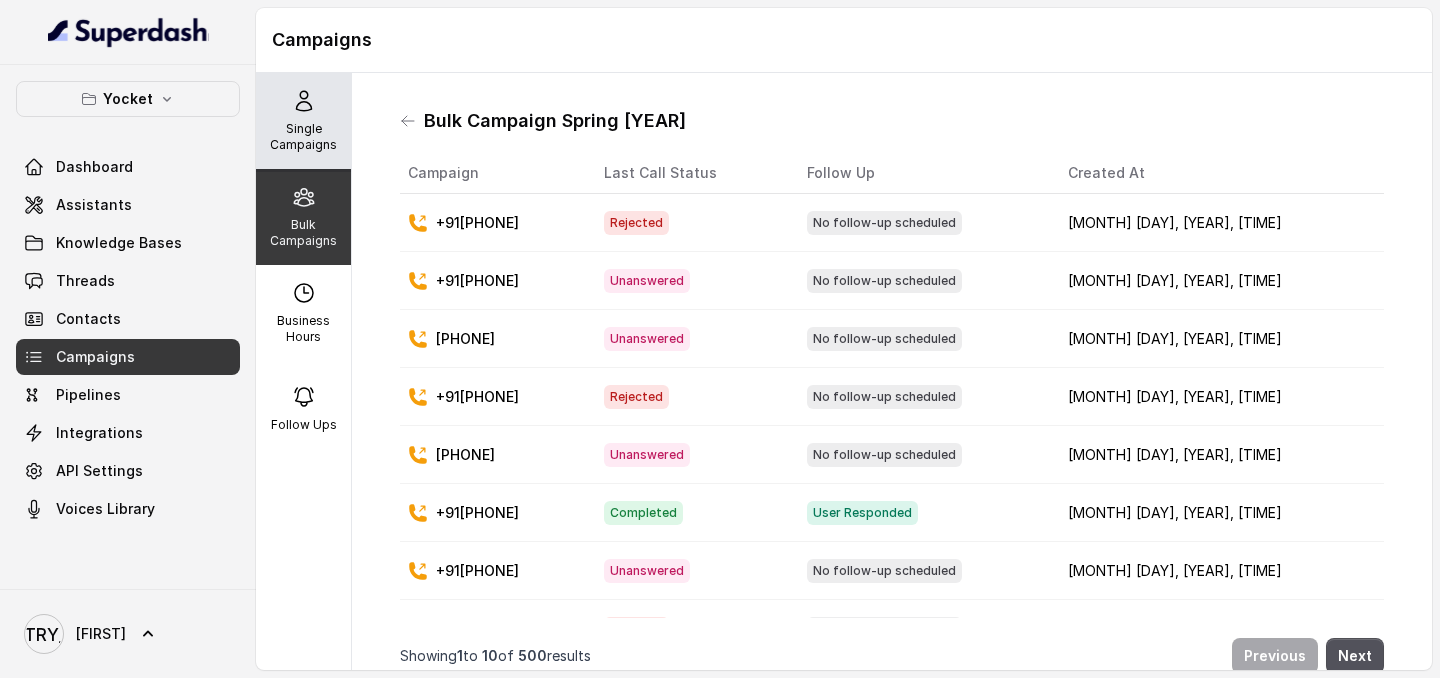 click on "Single Campaigns" at bounding box center (303, 137) 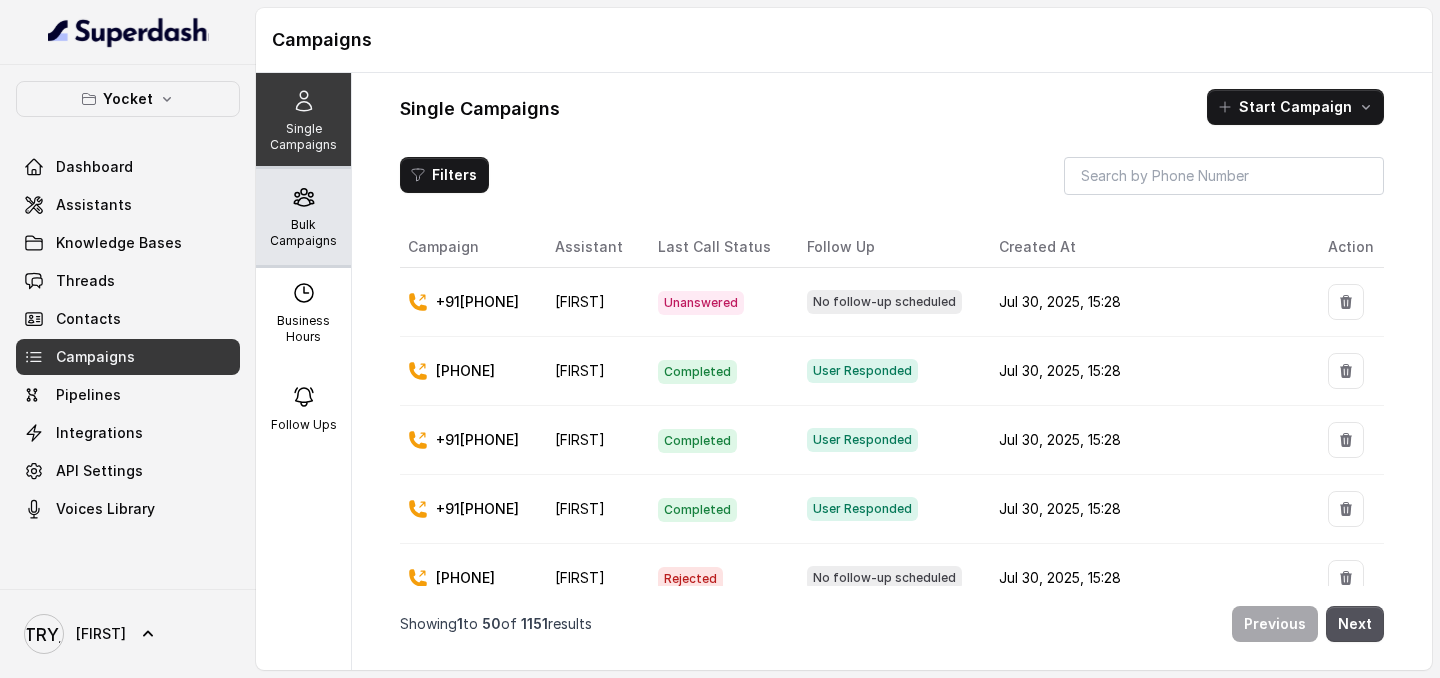 click on "Bulk Campaigns" at bounding box center (303, 233) 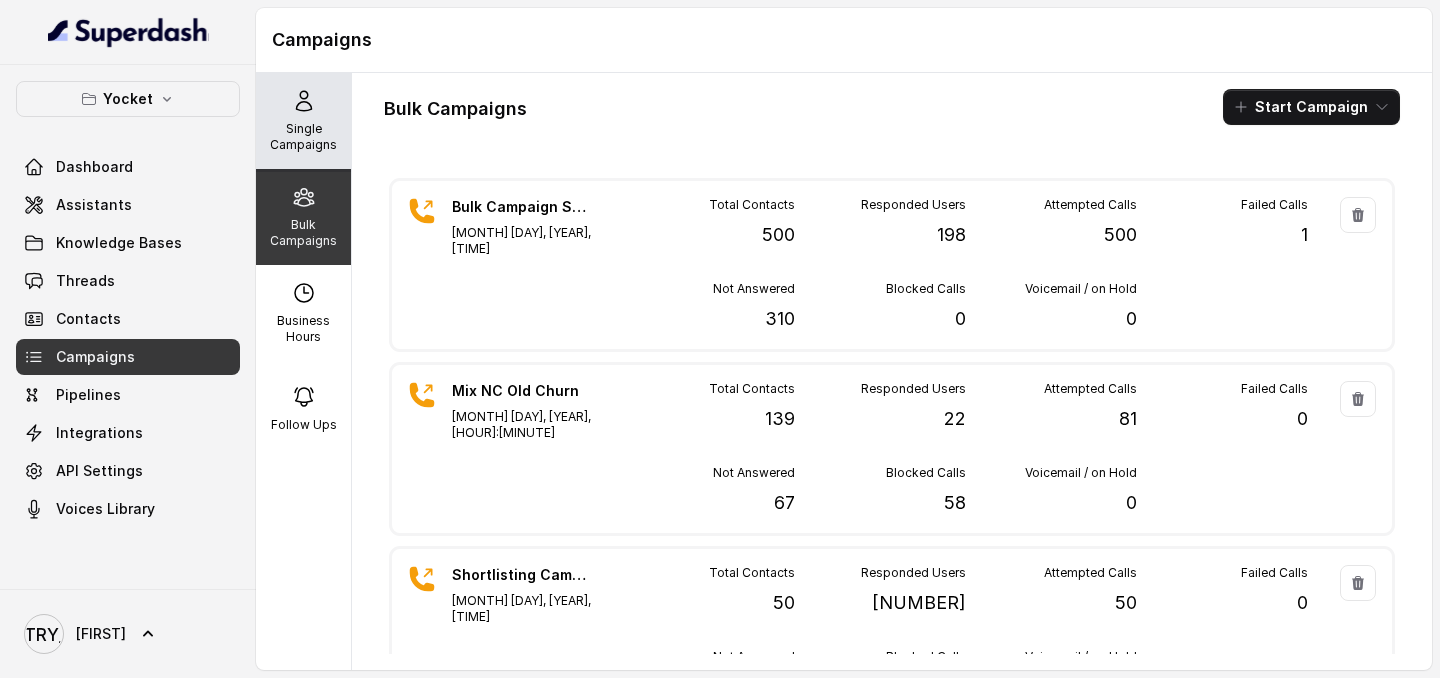 click on "Single Campaigns" at bounding box center (303, 137) 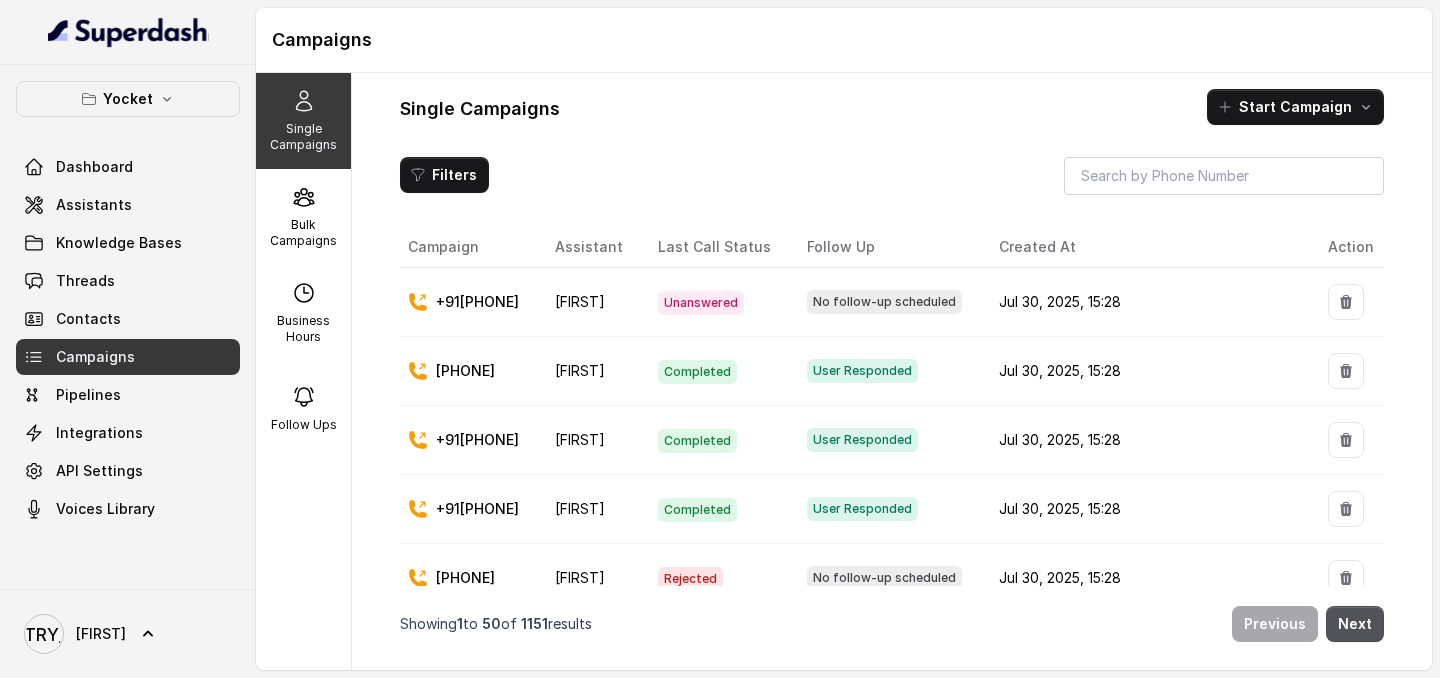 click on "+91[PHONE]" at bounding box center (469, 302) 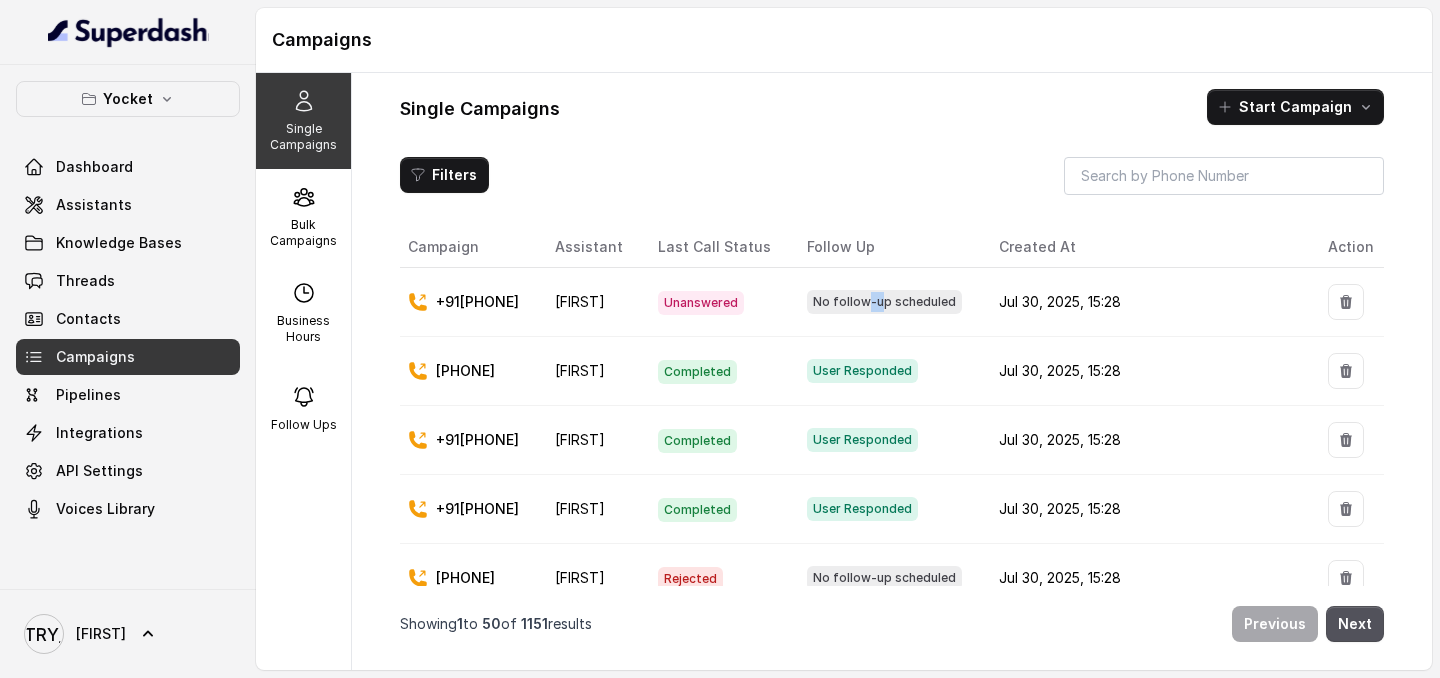 click on "No follow-up scheduled" at bounding box center [884, 302] 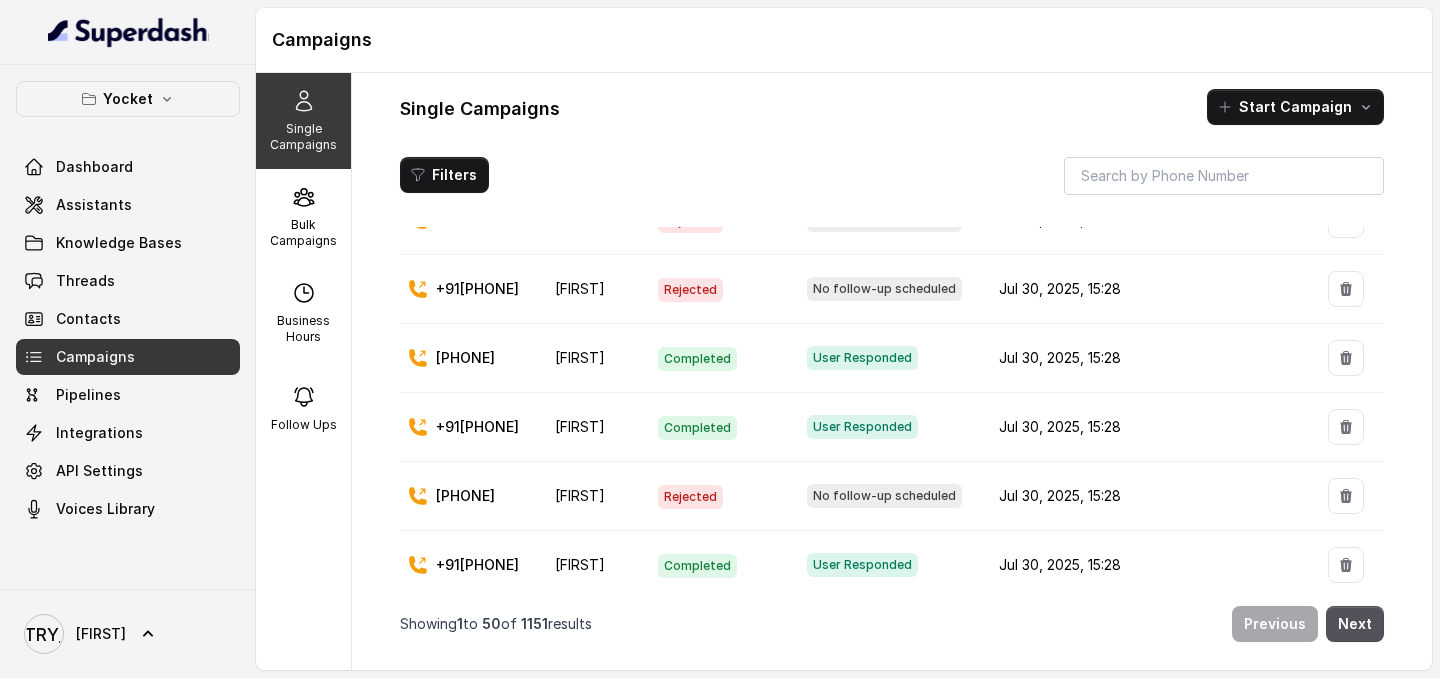 scroll, scrollTop: 710, scrollLeft: 0, axis: vertical 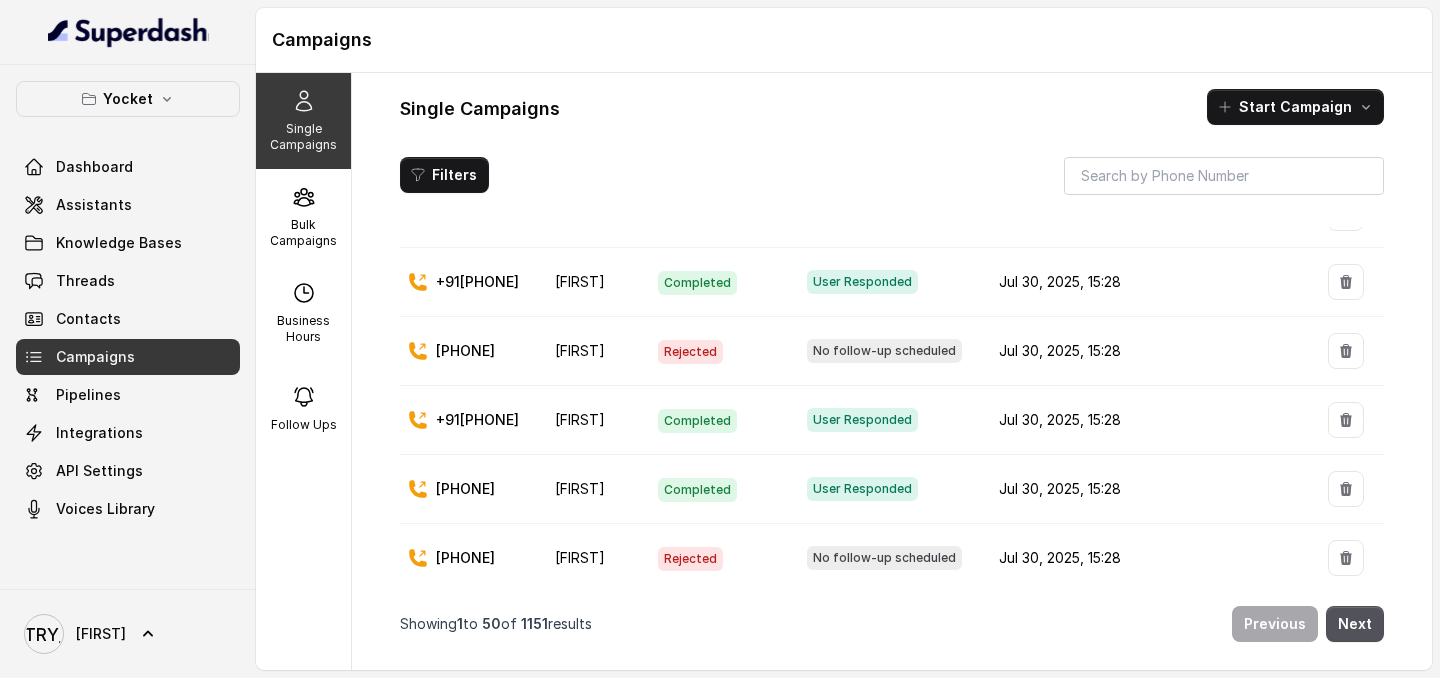click on "Rejected" at bounding box center [716, 351] 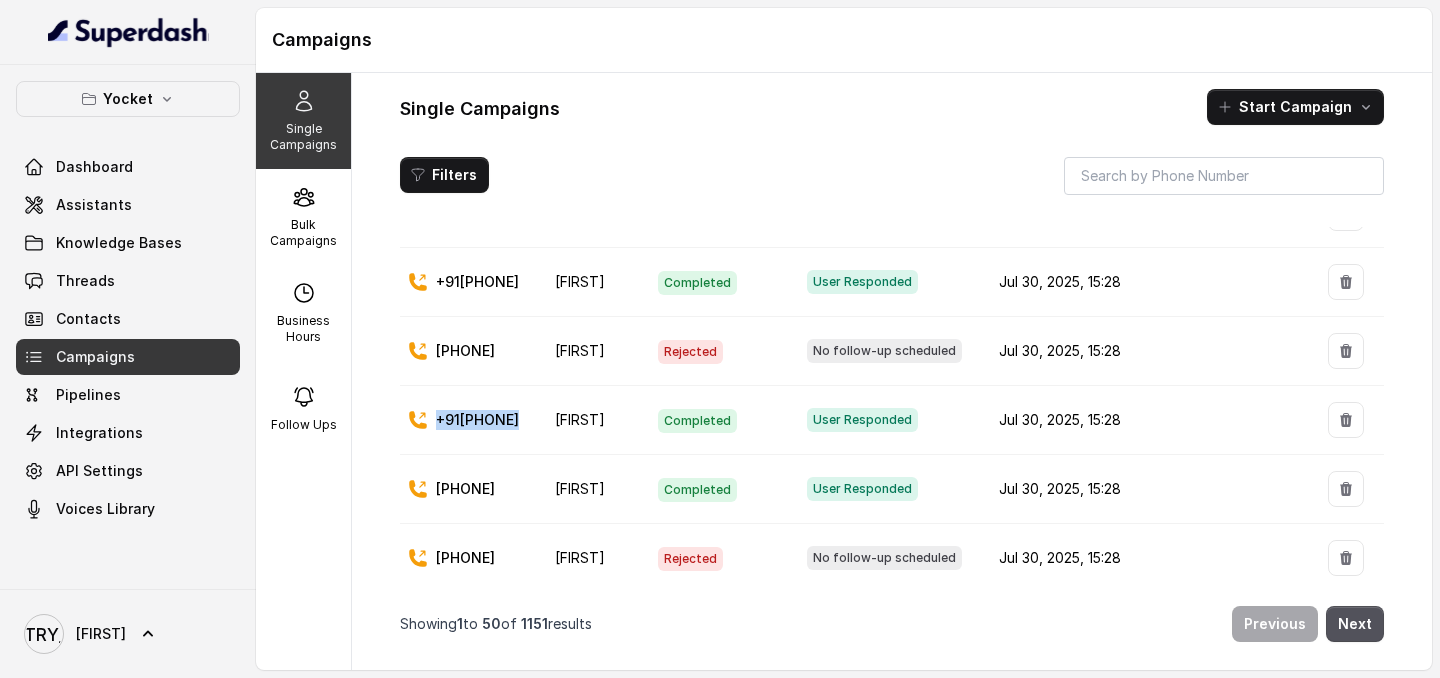 click on "+91[PHONE]" at bounding box center (477, 420) 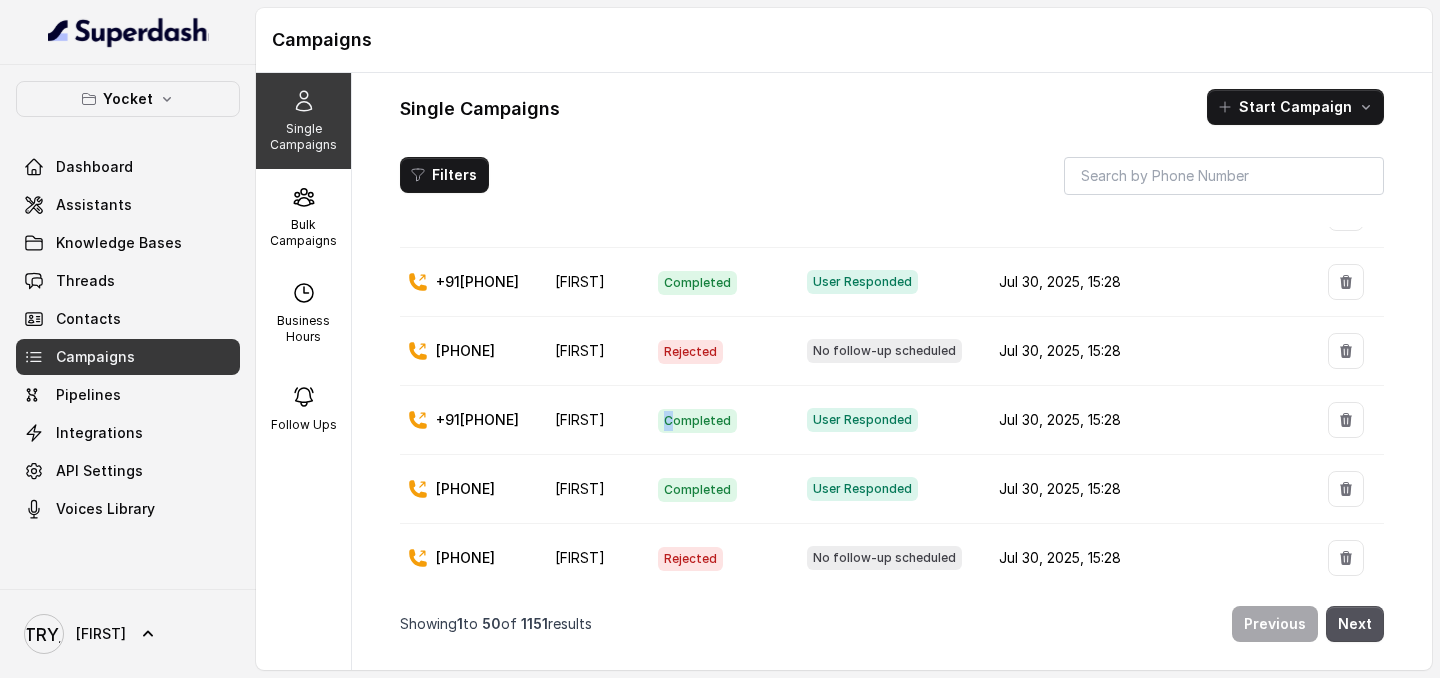 click on "Completed" at bounding box center [716, 420] 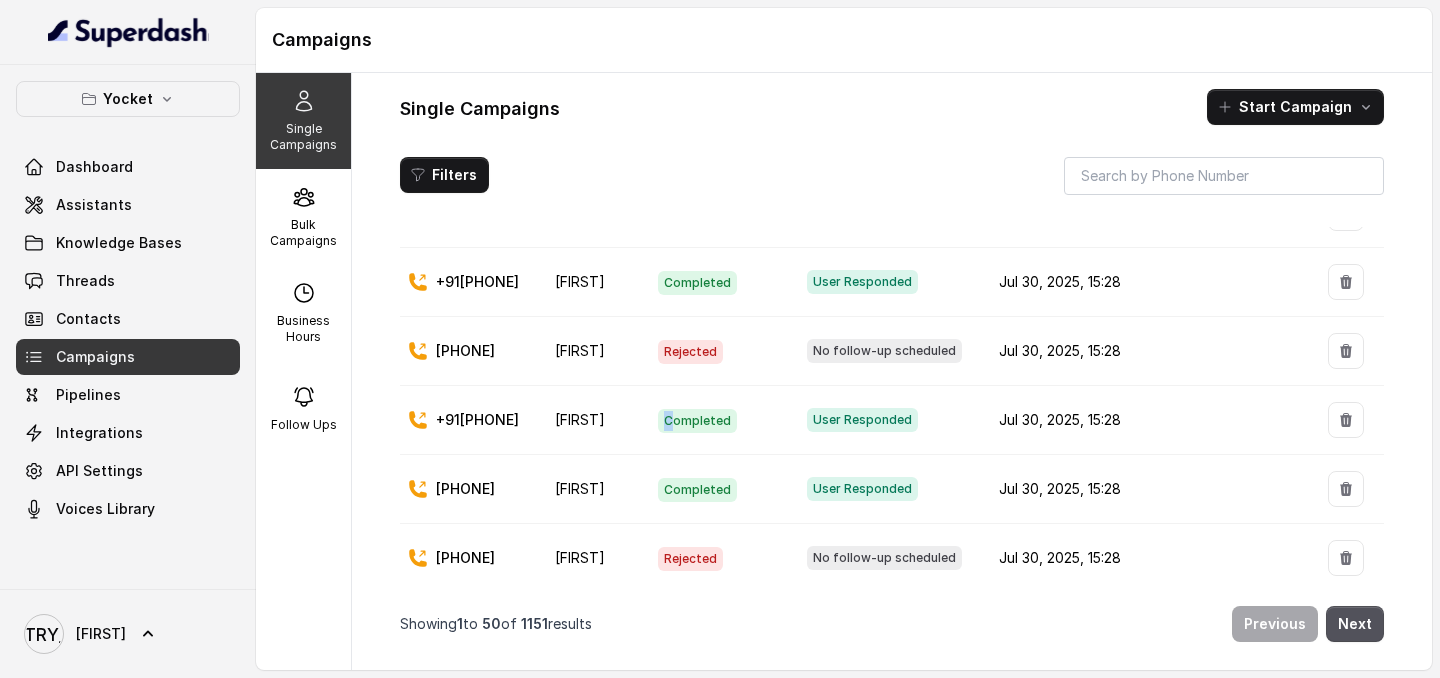 scroll, scrollTop: 0, scrollLeft: 0, axis: both 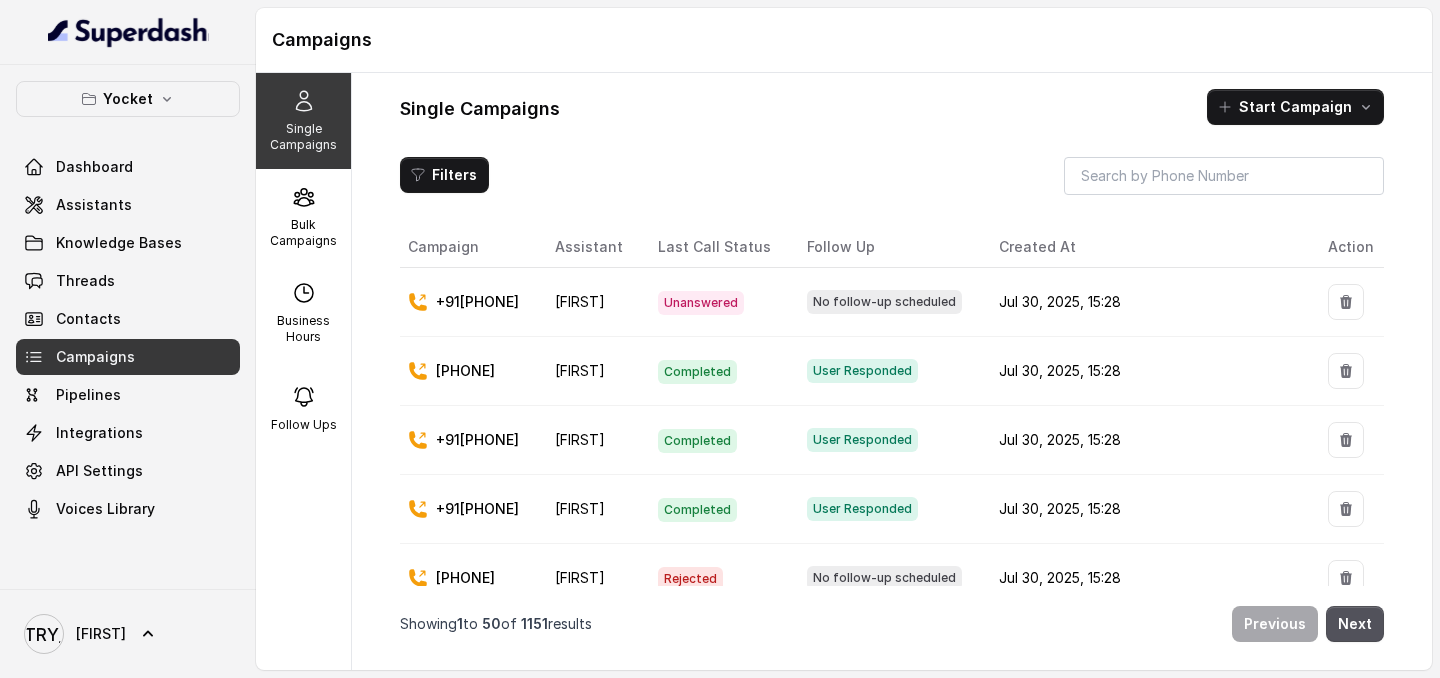 click on "+91[PHONE]" at bounding box center [477, 302] 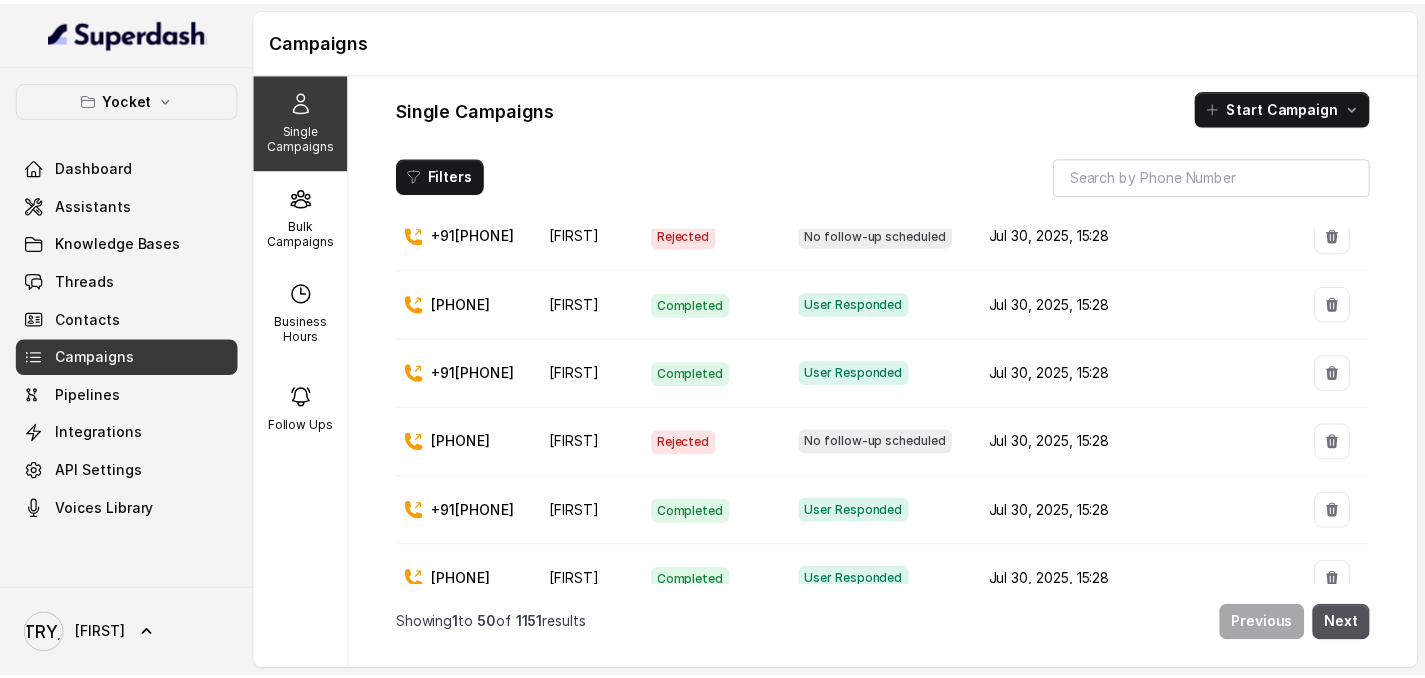scroll, scrollTop: 751, scrollLeft: 0, axis: vertical 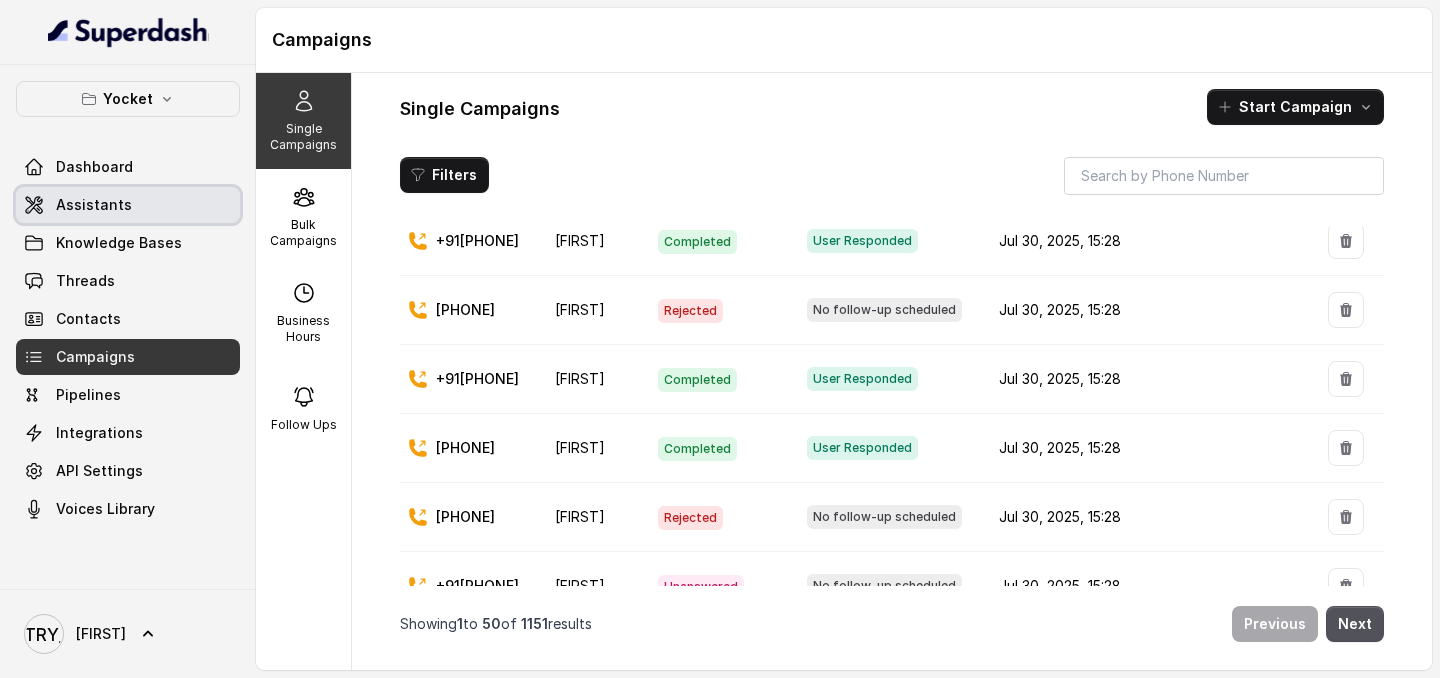 click on "Assistants" at bounding box center [128, 205] 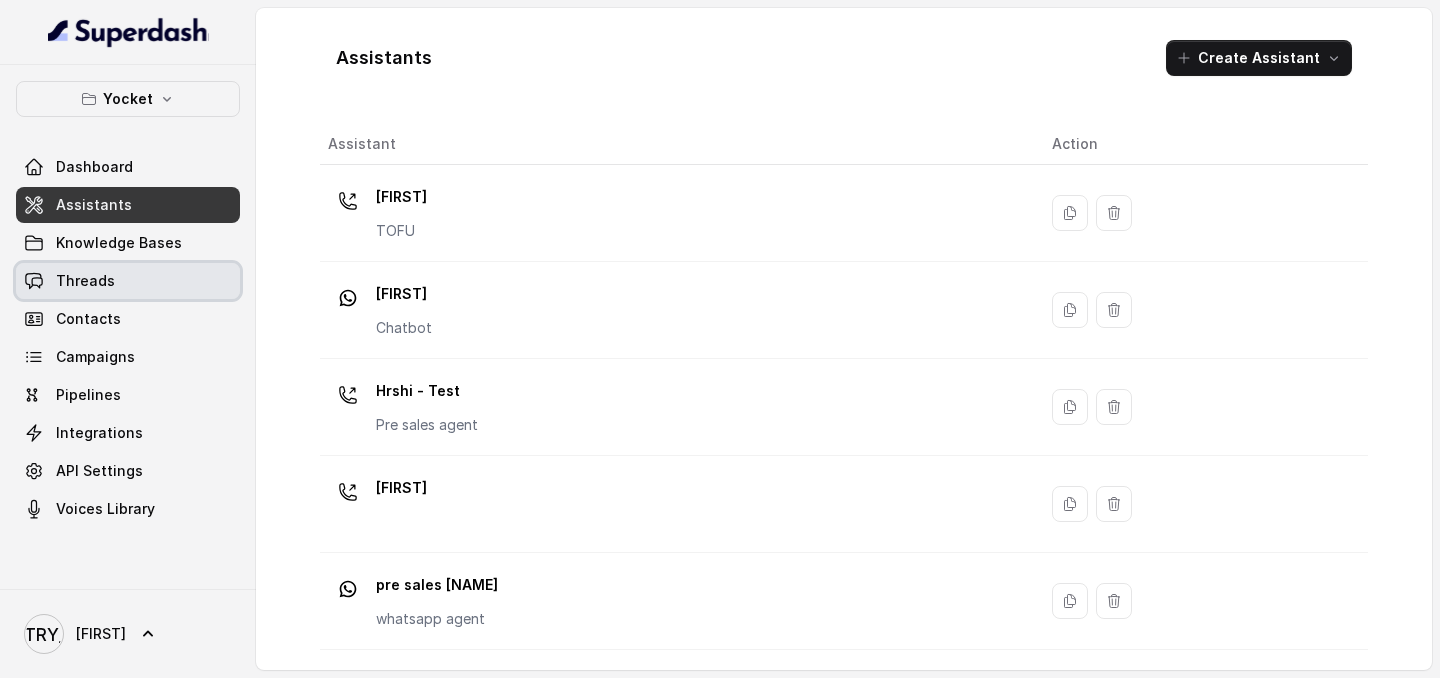 click on "Threads" at bounding box center [128, 281] 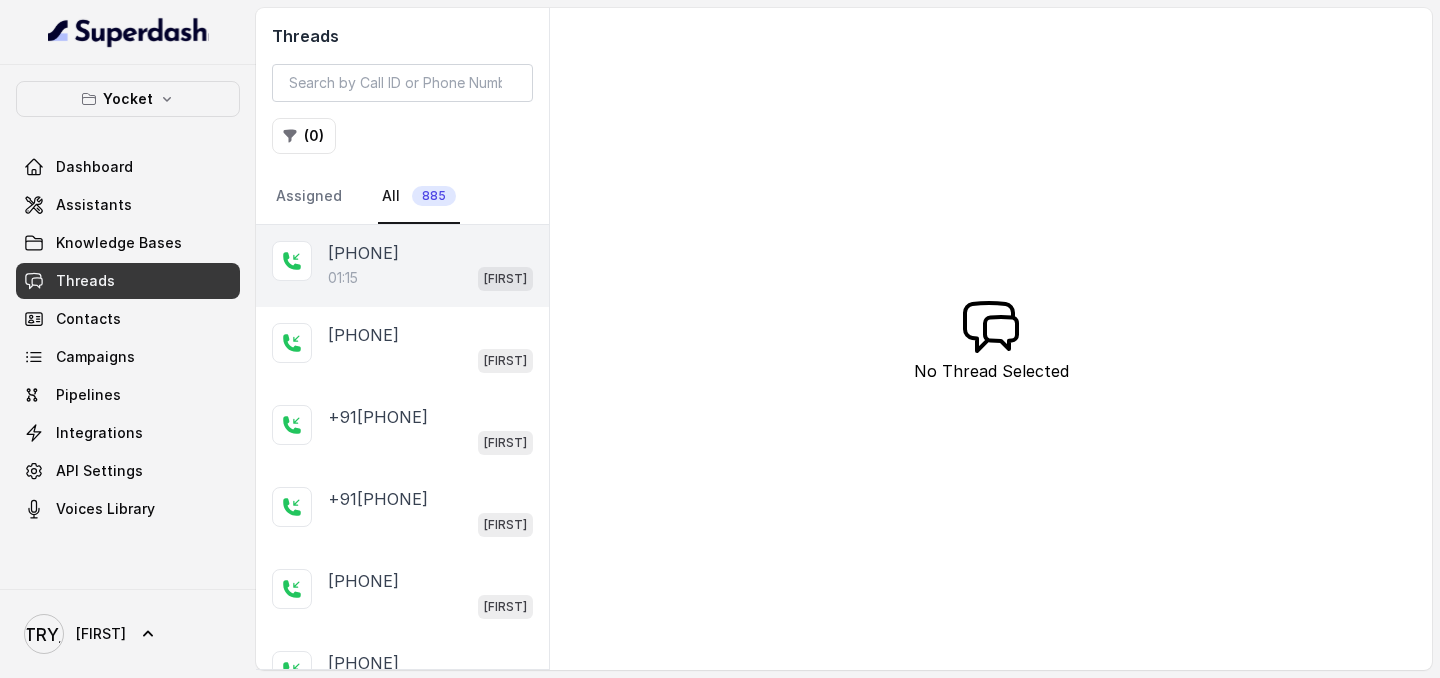 click on "01:15 [FIRST]" at bounding box center (430, 278) 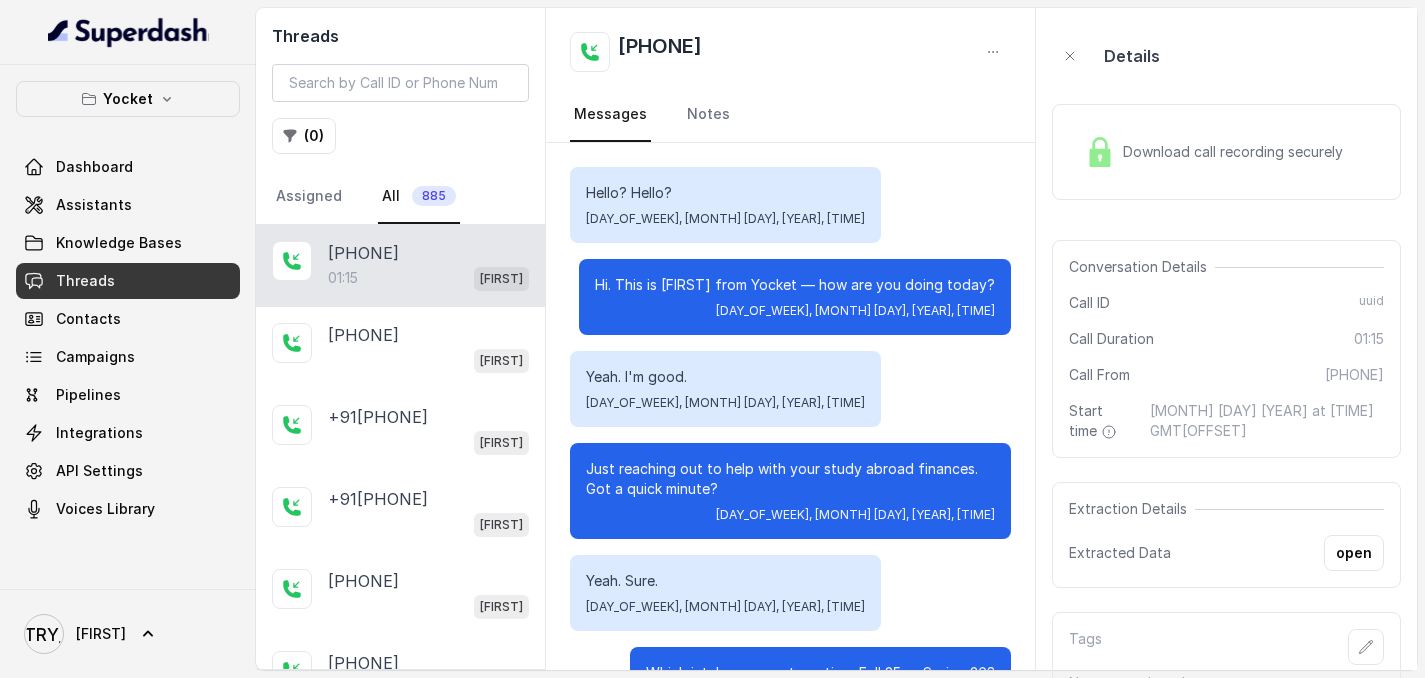 scroll, scrollTop: 1017, scrollLeft: 0, axis: vertical 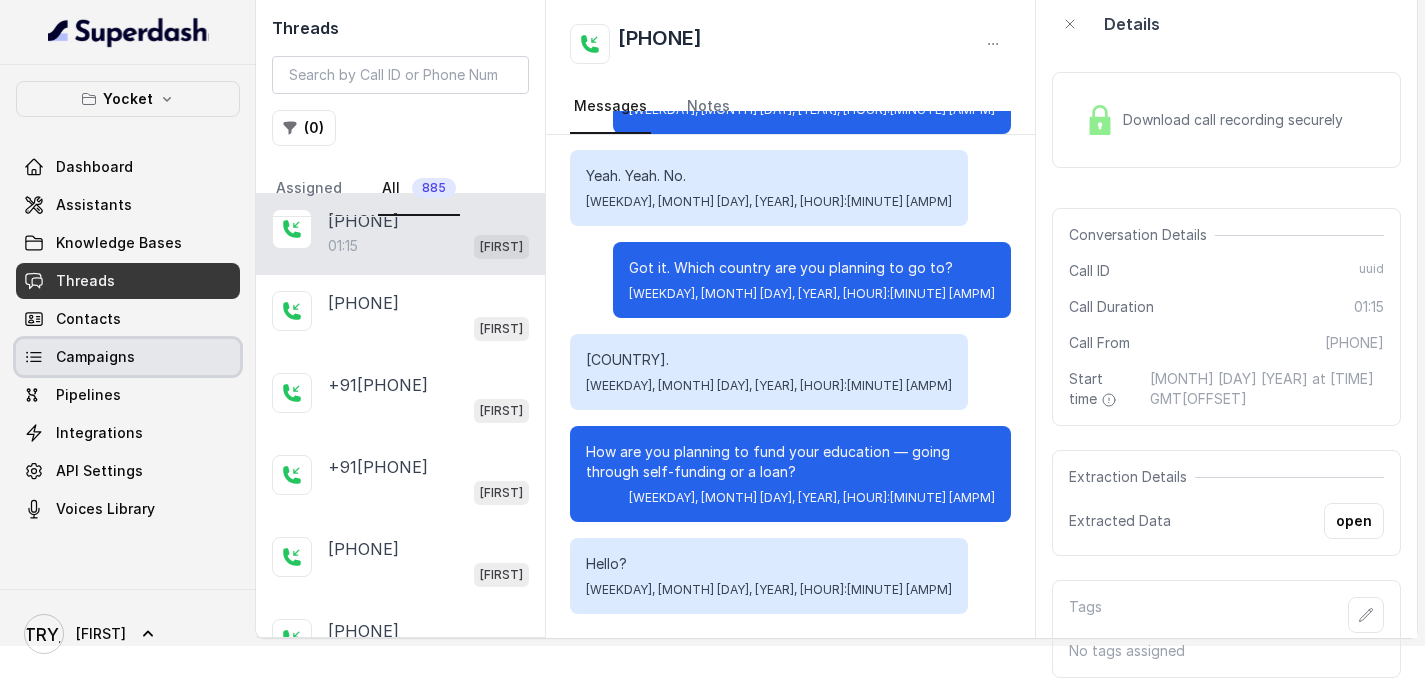 click on "Campaigns" at bounding box center (128, 357) 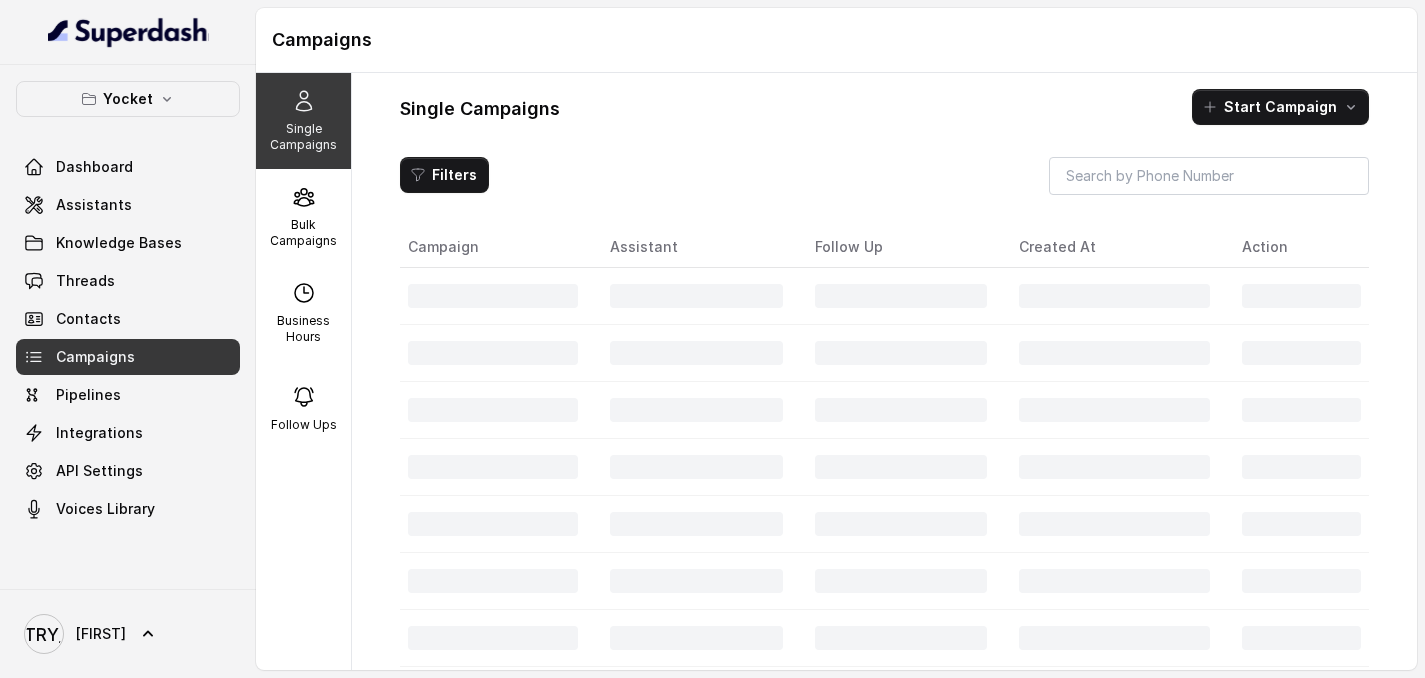 scroll, scrollTop: 0, scrollLeft: 0, axis: both 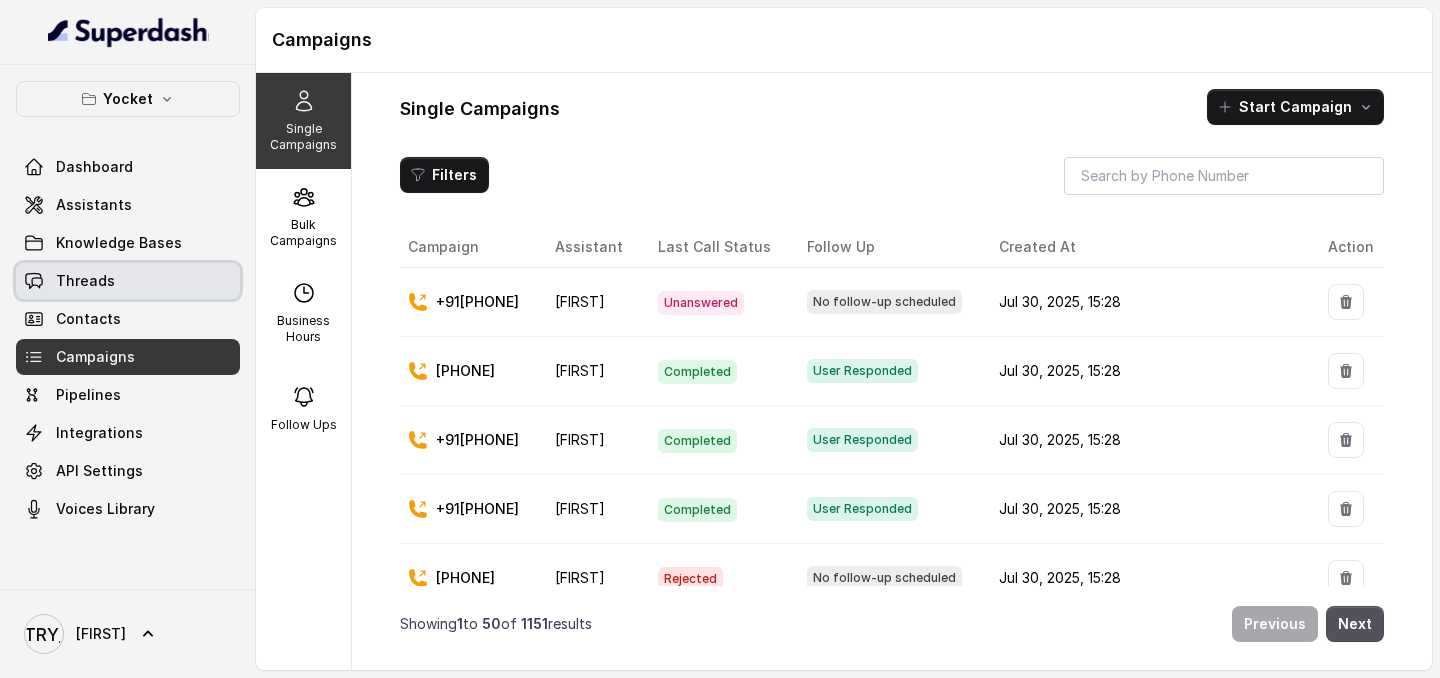 click on "Threads" at bounding box center [128, 281] 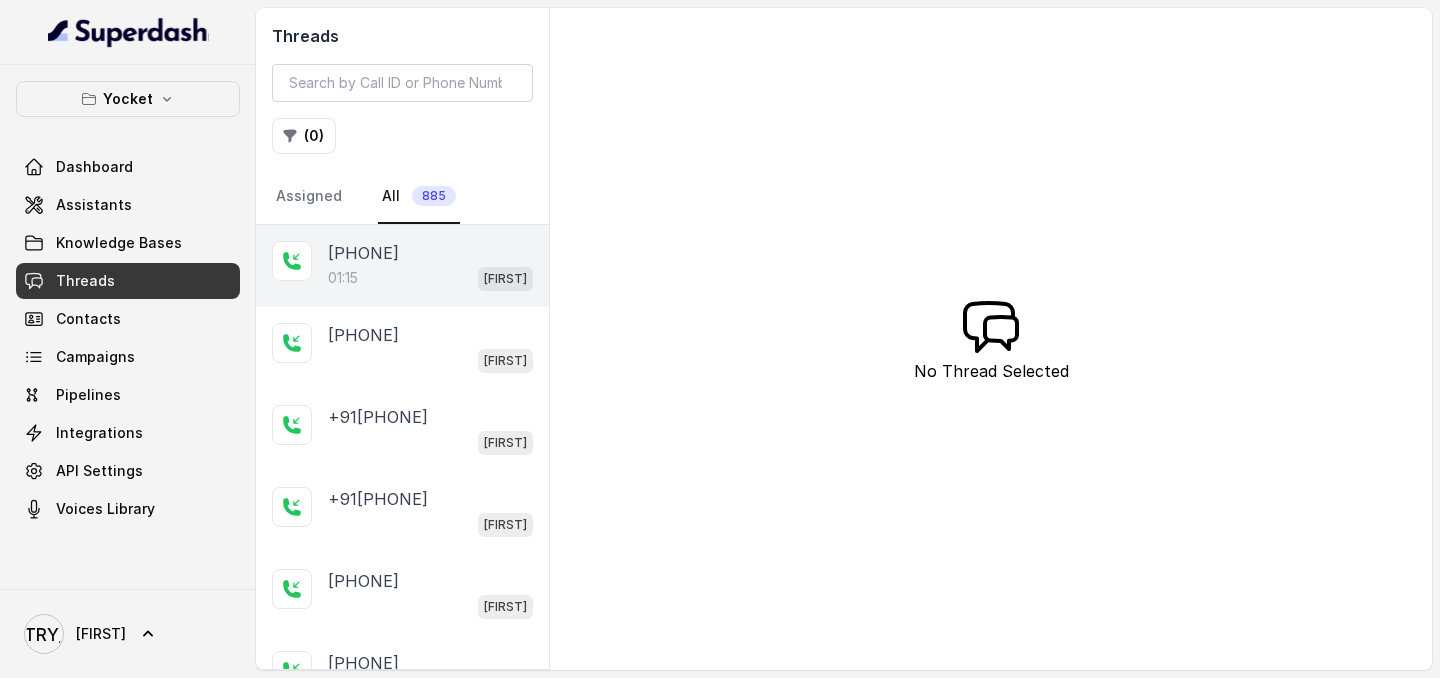 click on "[PHONE]" at bounding box center [363, 253] 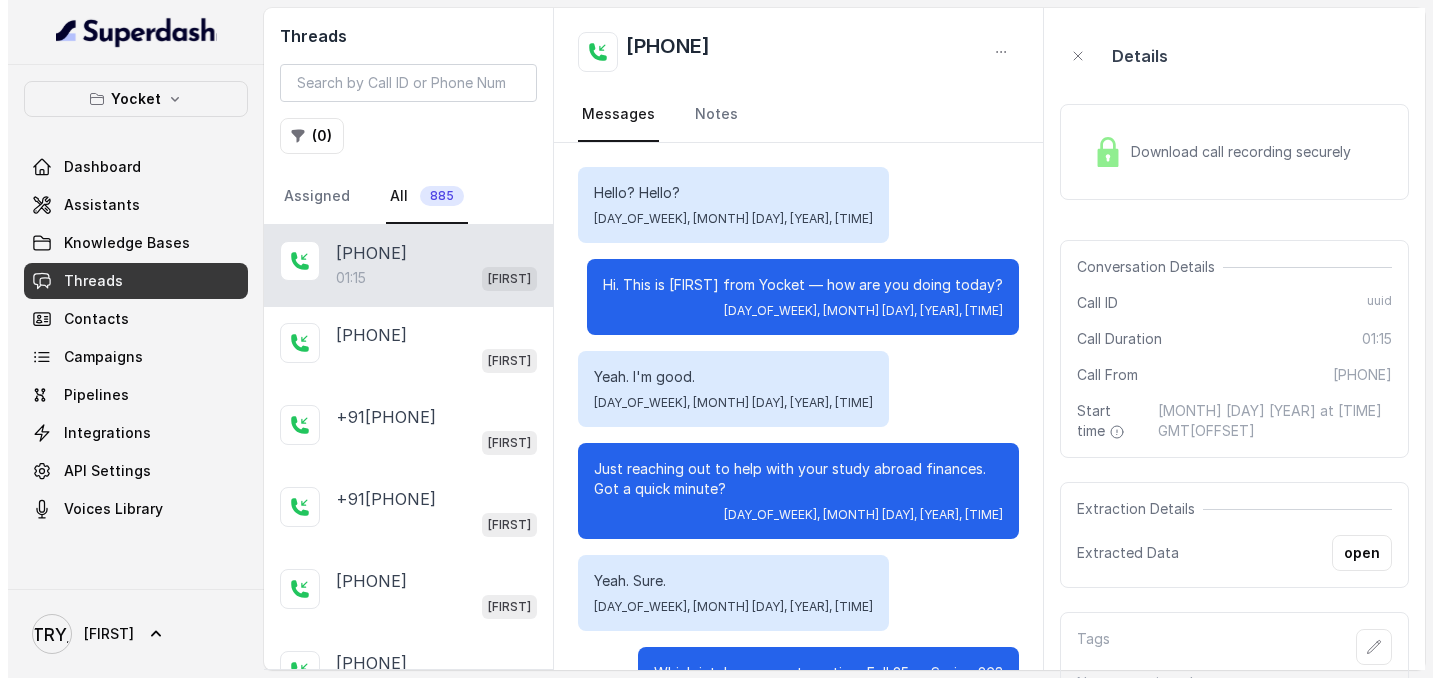 scroll, scrollTop: 1017, scrollLeft: 0, axis: vertical 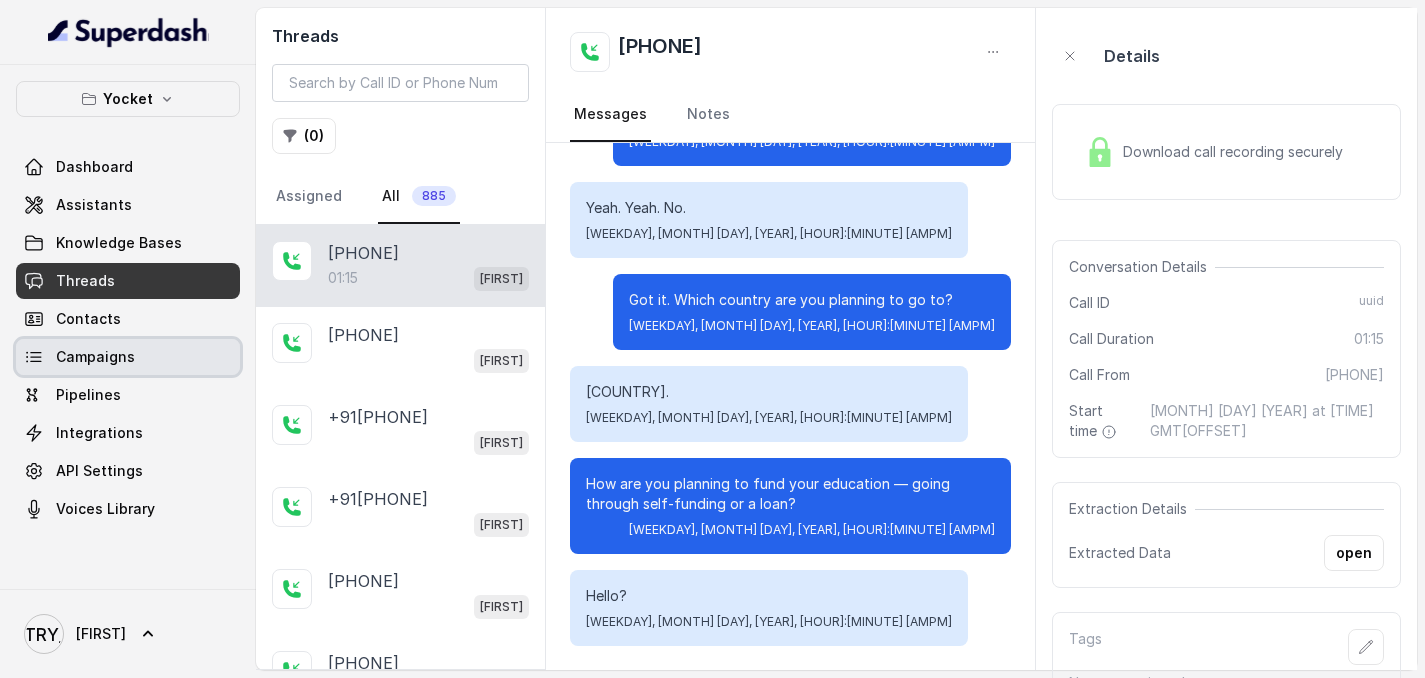 click on "Campaigns" at bounding box center [128, 357] 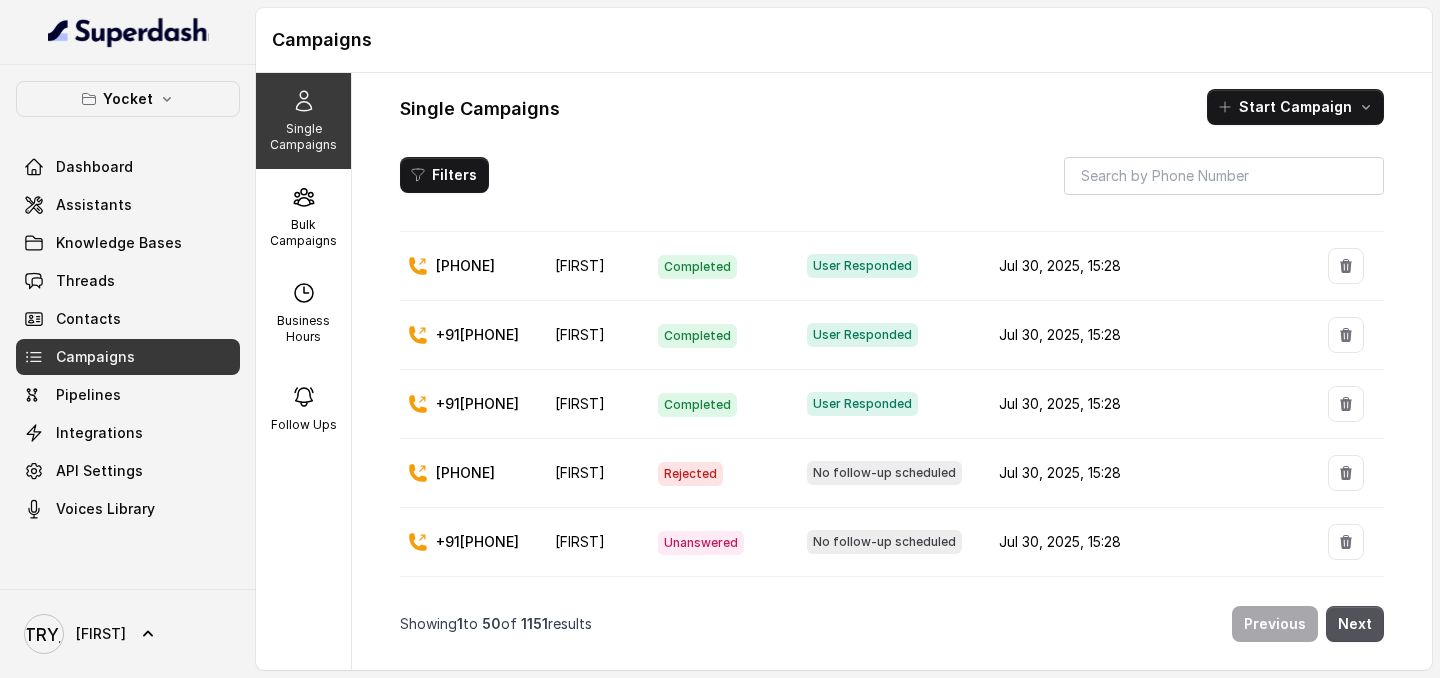 scroll, scrollTop: 0, scrollLeft: 0, axis: both 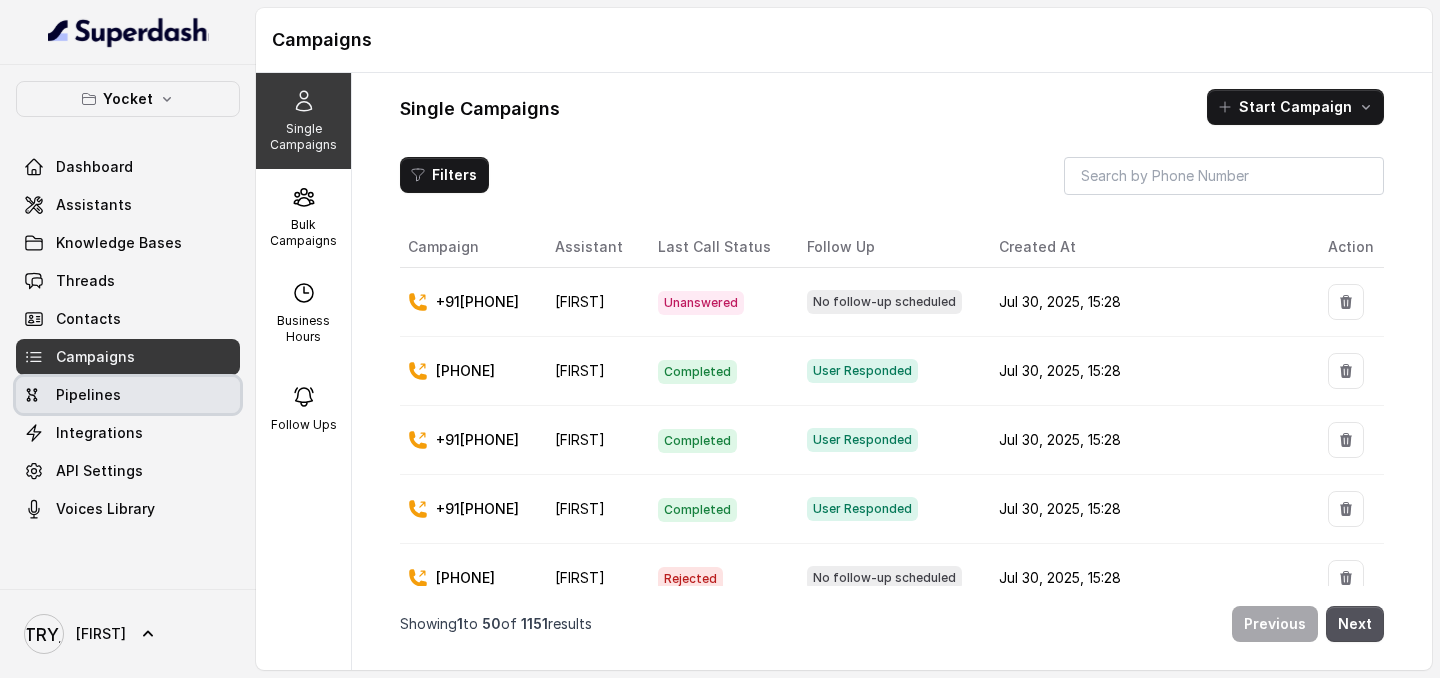 click on "Pipelines" at bounding box center [128, 395] 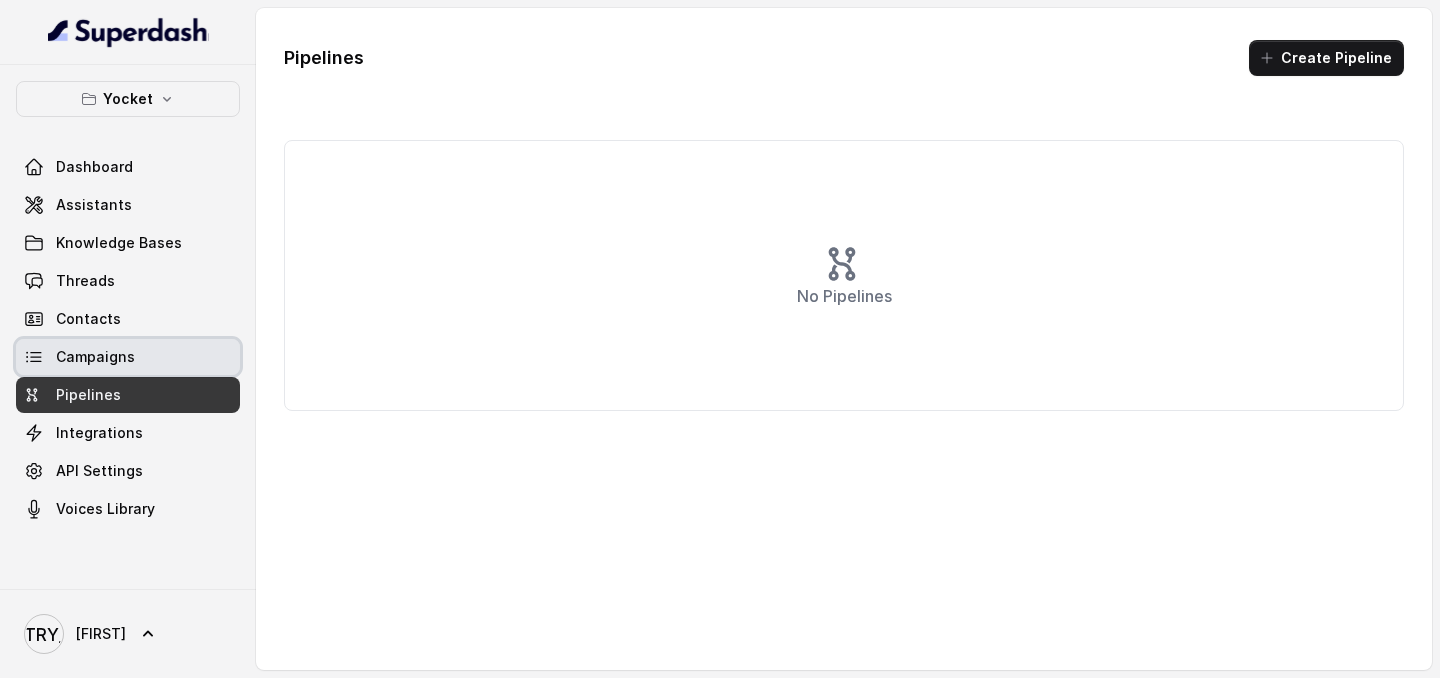 click on "Campaigns" at bounding box center (128, 357) 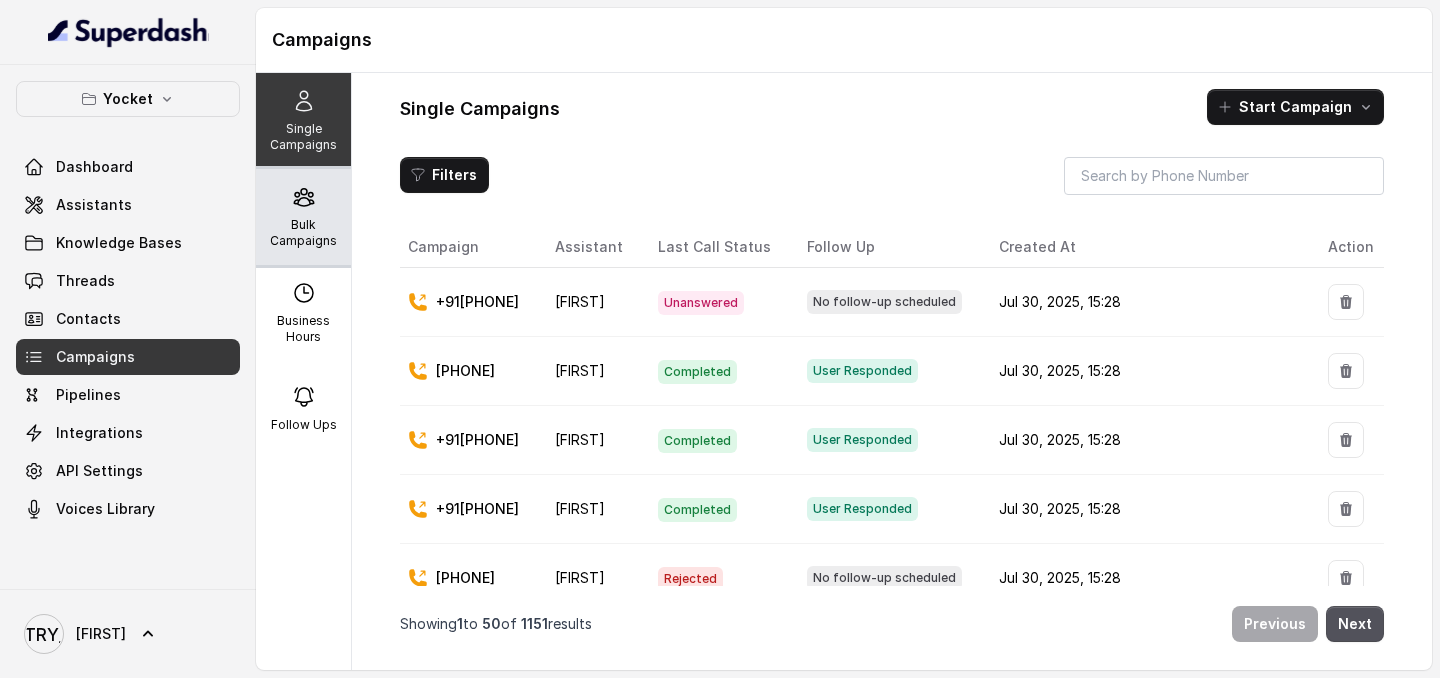 click on "Bulk Campaigns" at bounding box center [303, 233] 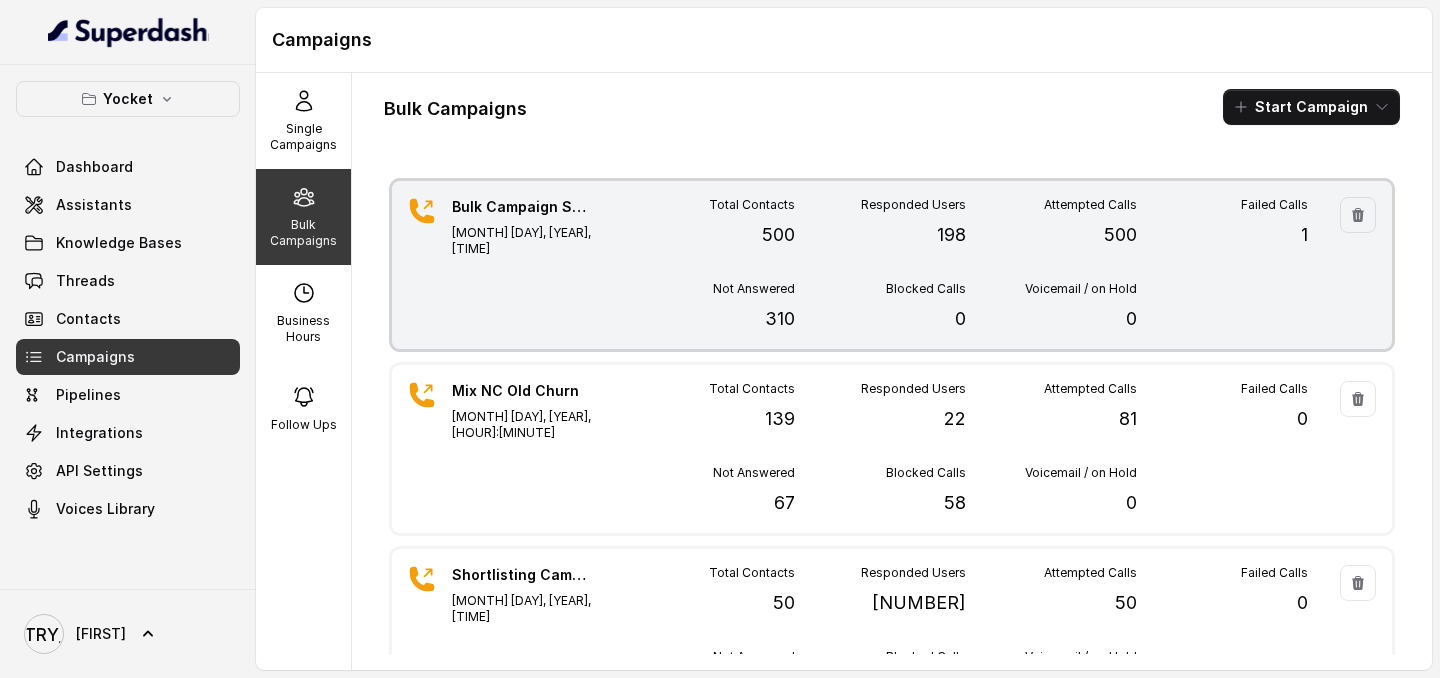 click on "Total Contacts 500 Responded Users 198 Attempted Calls 500 Failed Calls 1 Not Answered 310 Blocked Calls 0 Voicemail / on Hold 0" at bounding box center [966, 265] 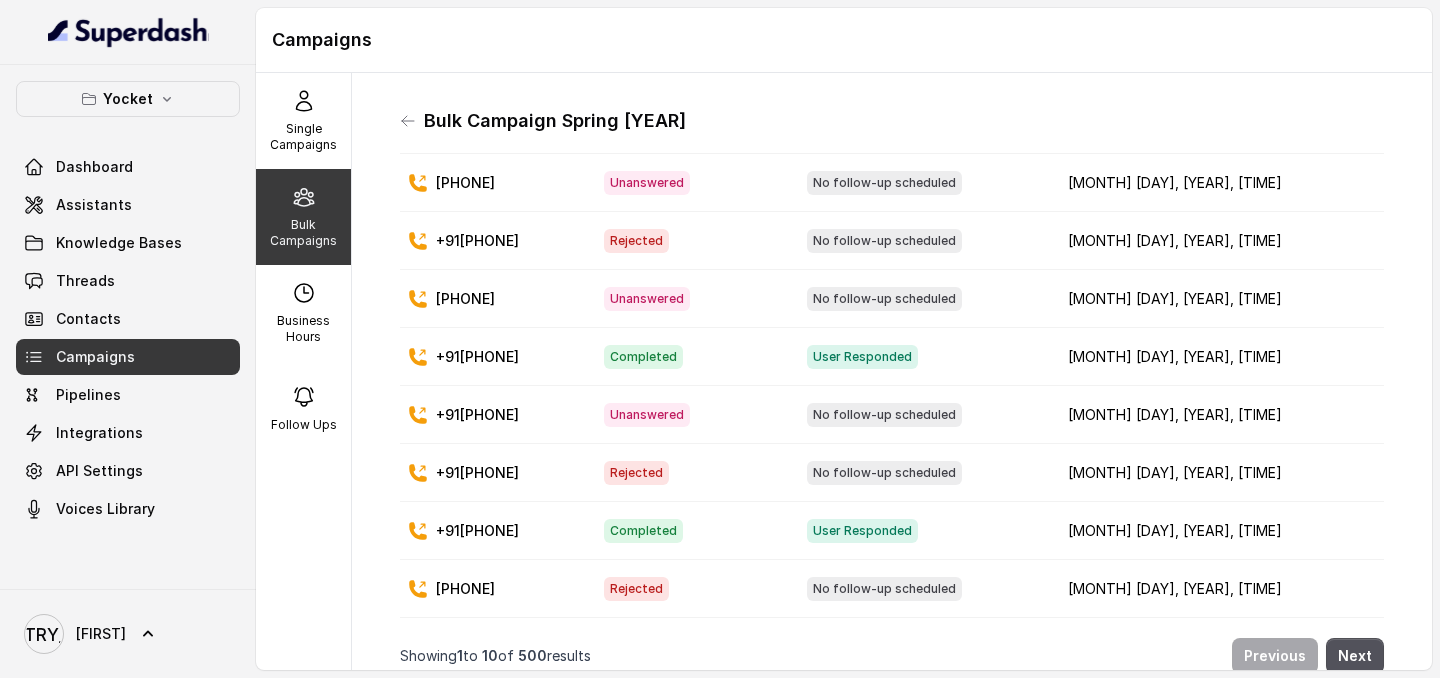scroll, scrollTop: 0, scrollLeft: 0, axis: both 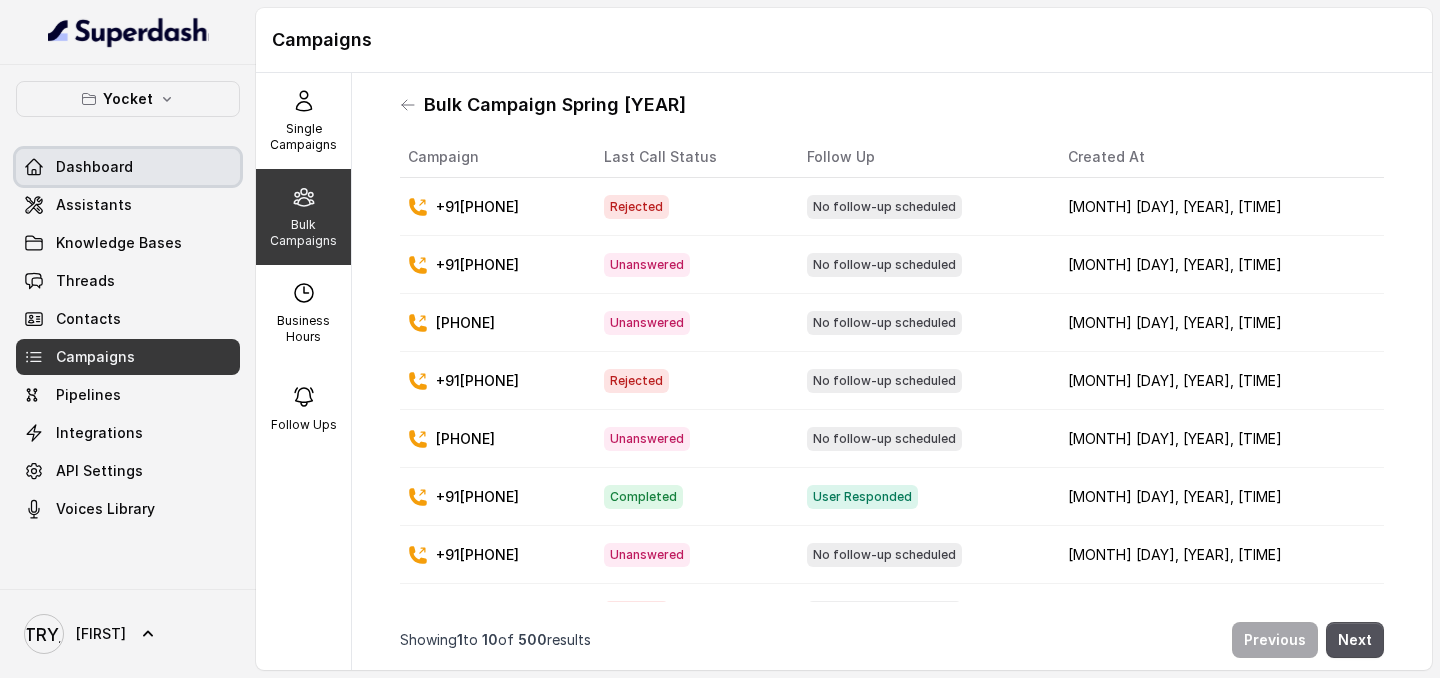 click on "Dashboard" at bounding box center (128, 167) 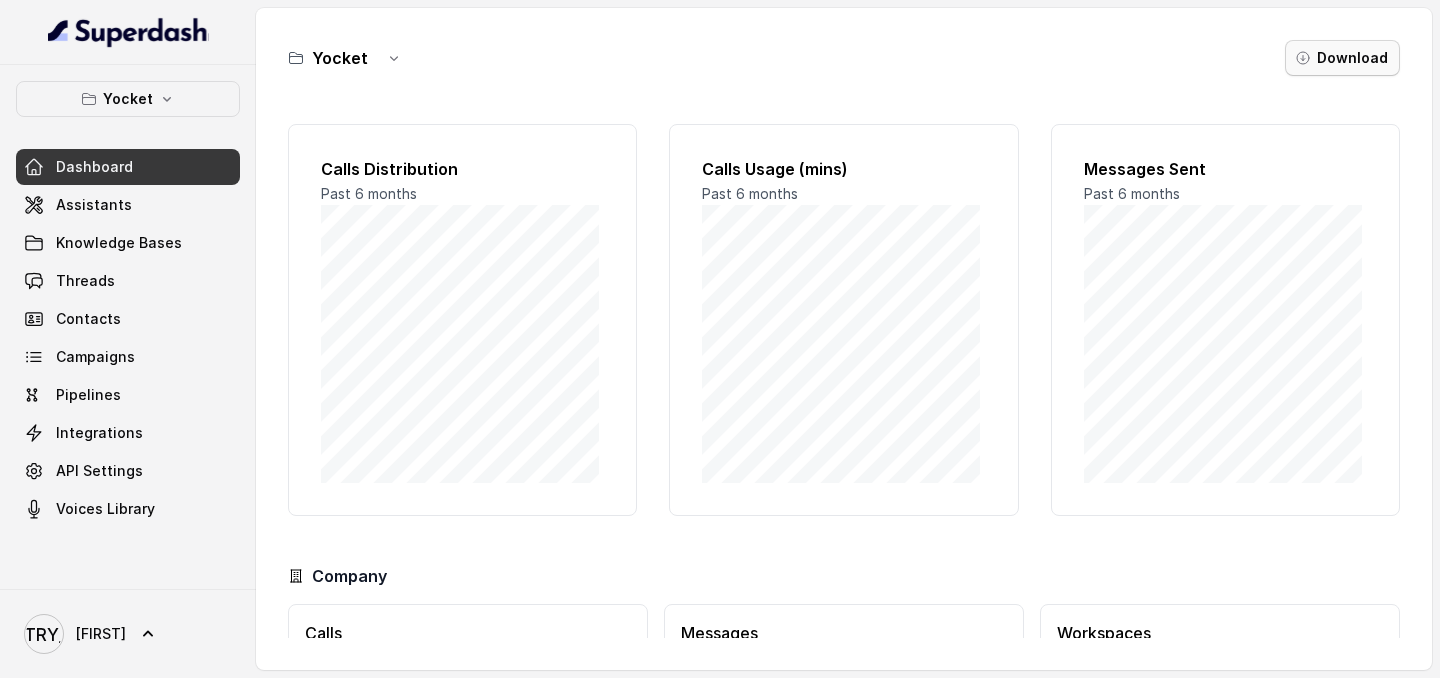 click on "Download" at bounding box center [1342, 58] 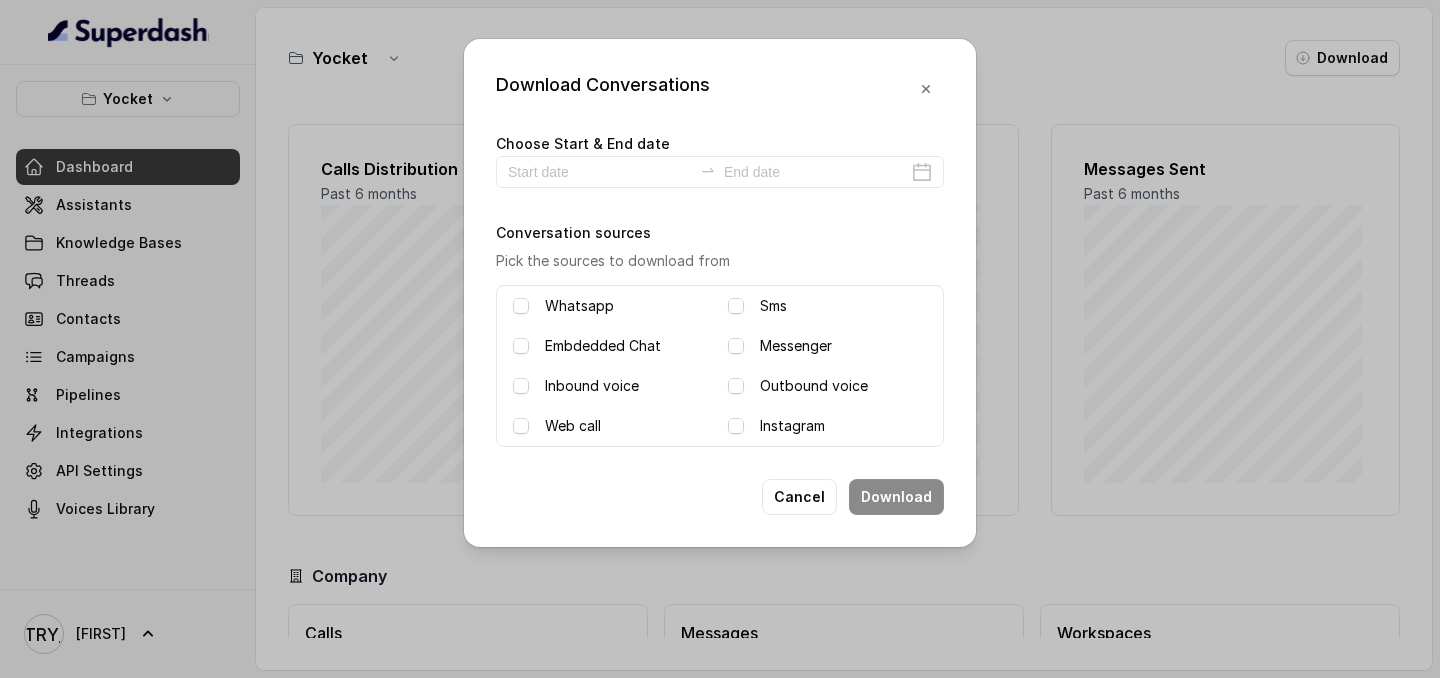 click on "Outbound voice" at bounding box center [814, 386] 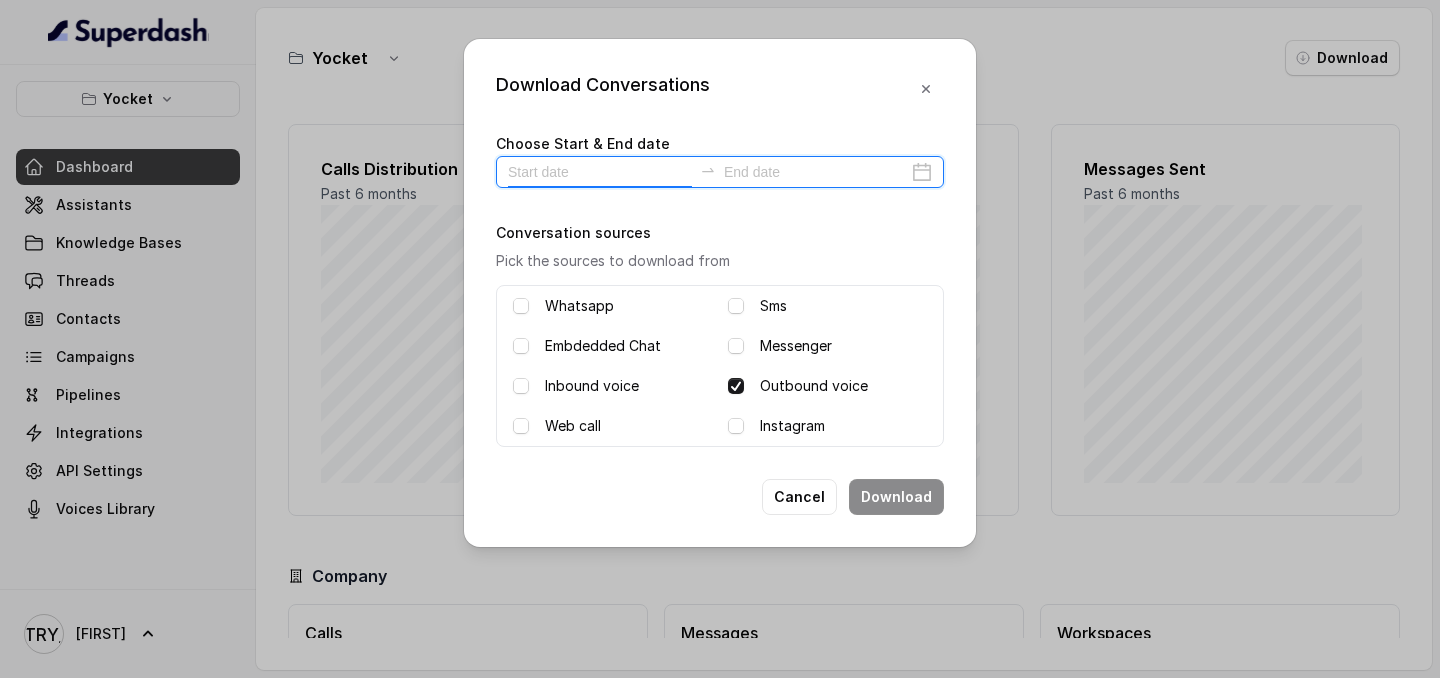 click at bounding box center (600, 172) 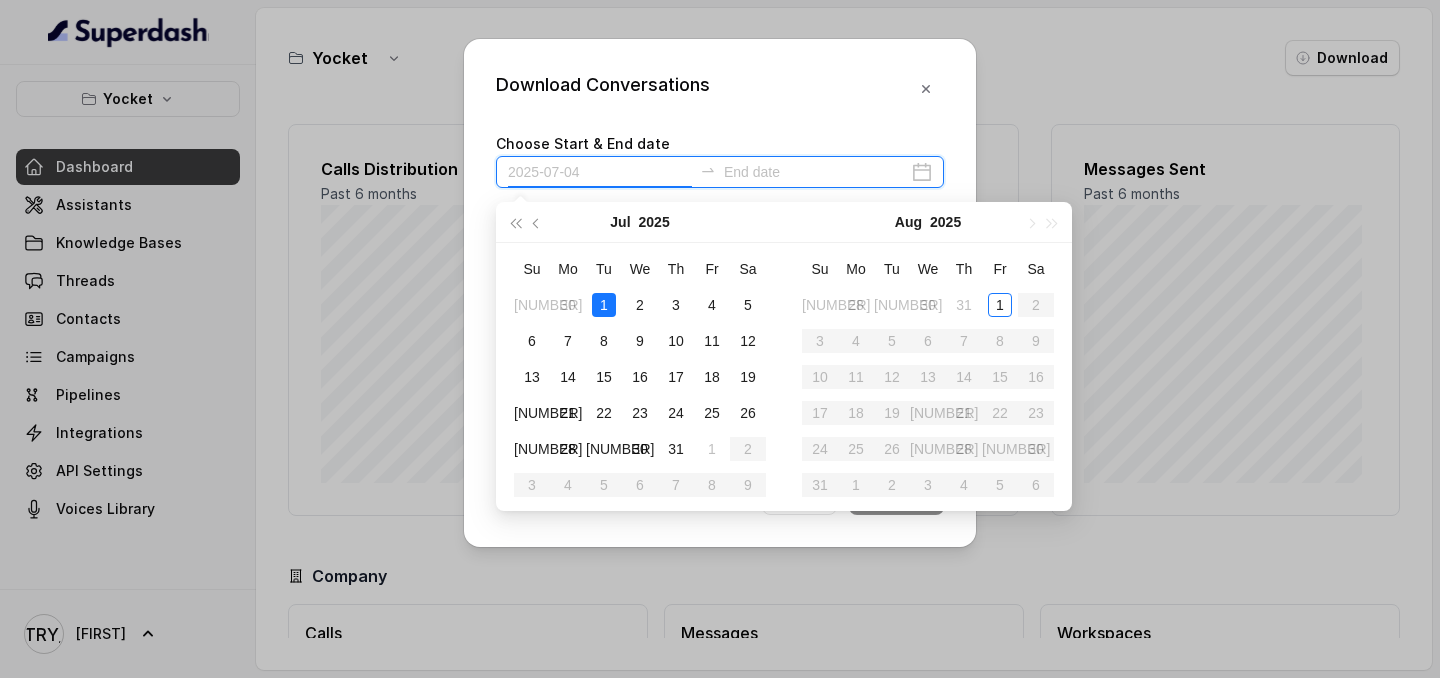 type on "[YEAR]-[MONTH]-[DAY]" 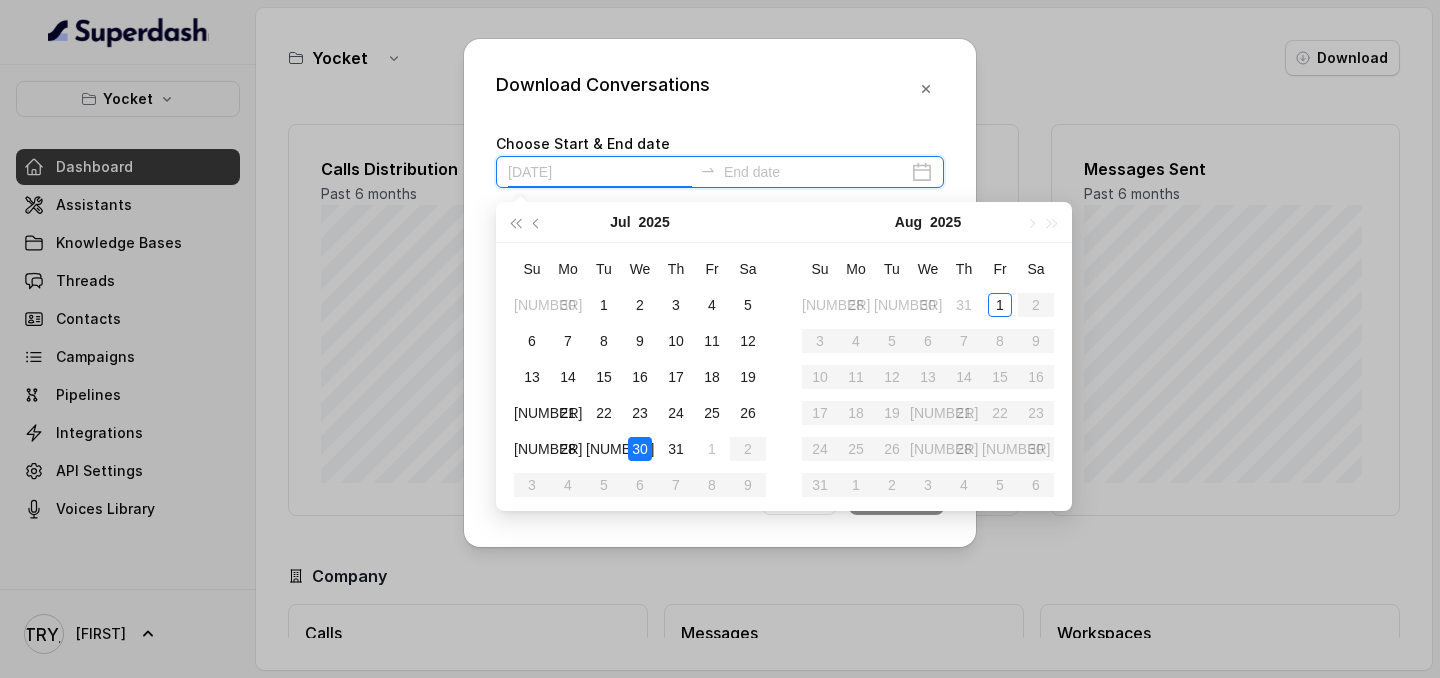 type on "2025-07-28" 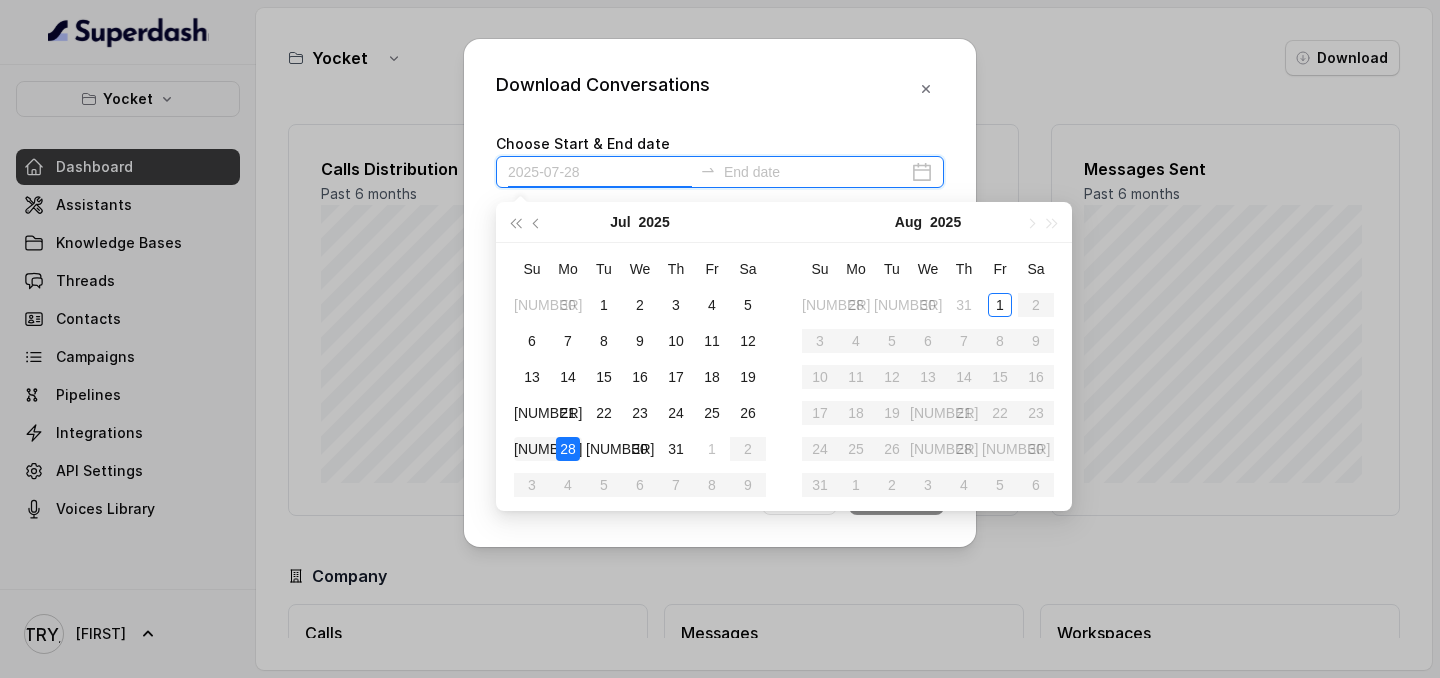type on "2025-07-27" 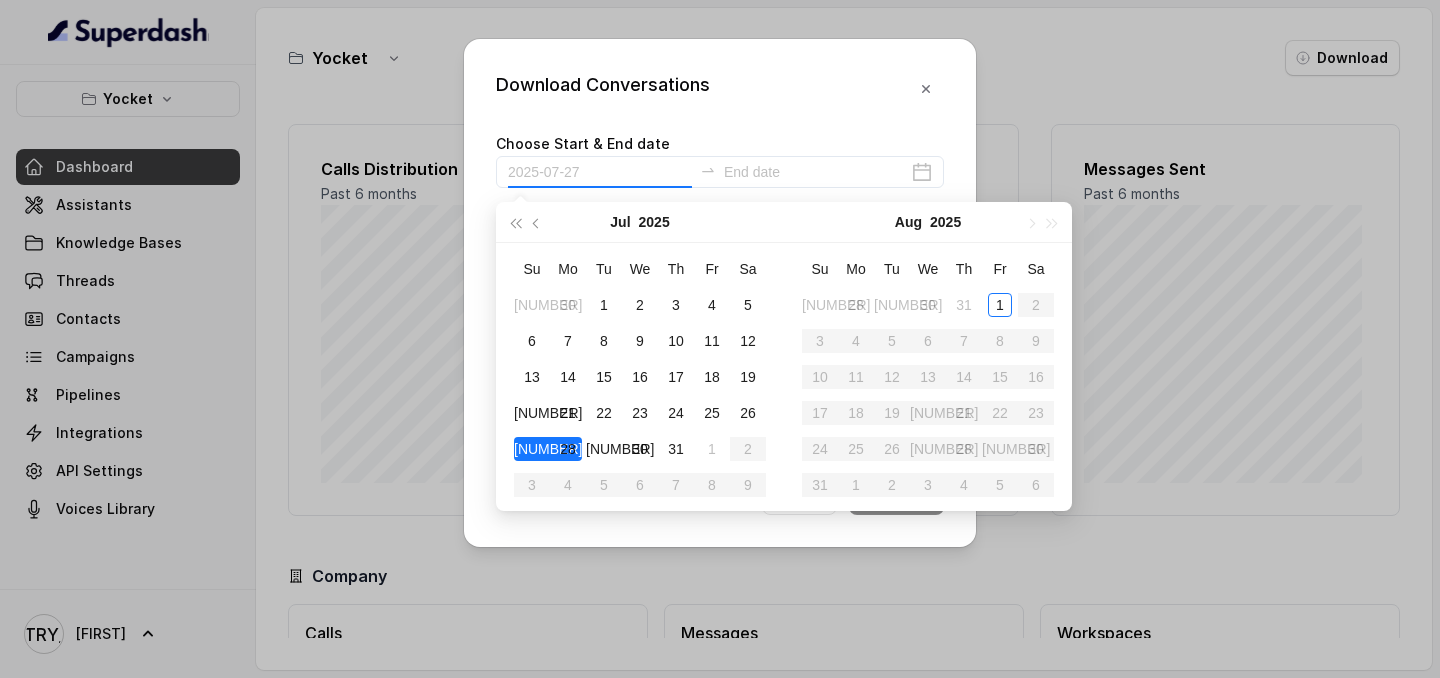 click on "[NUMBER]" at bounding box center (548, 449) 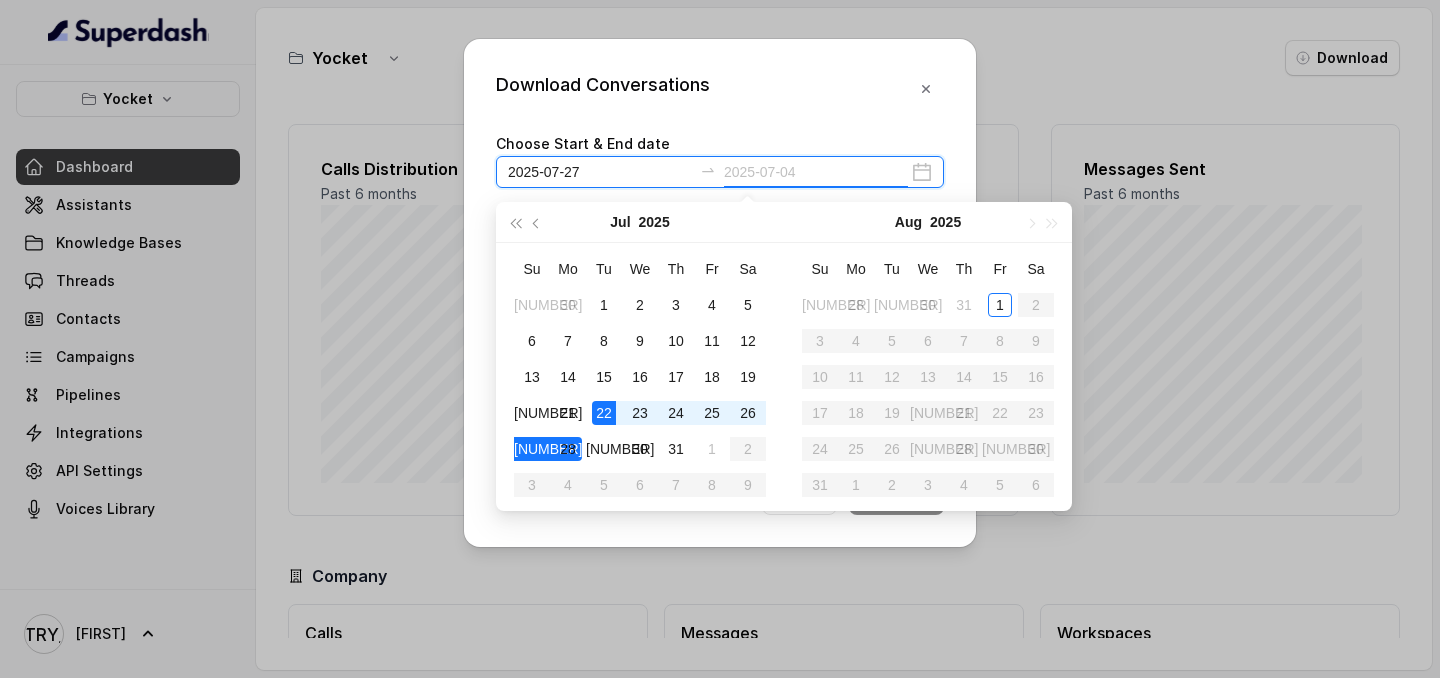 type on "[YEAR]-[MONTH]-[DAY]" 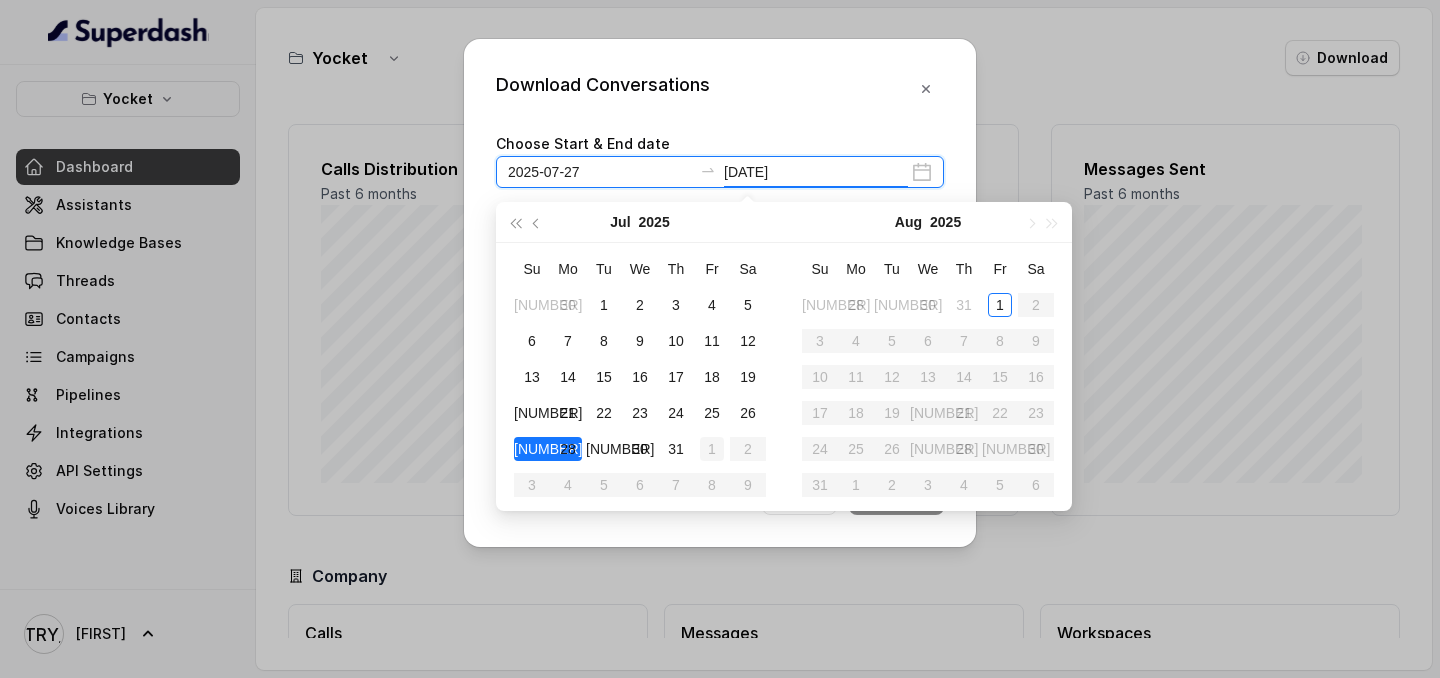 type on "2025-08-01" 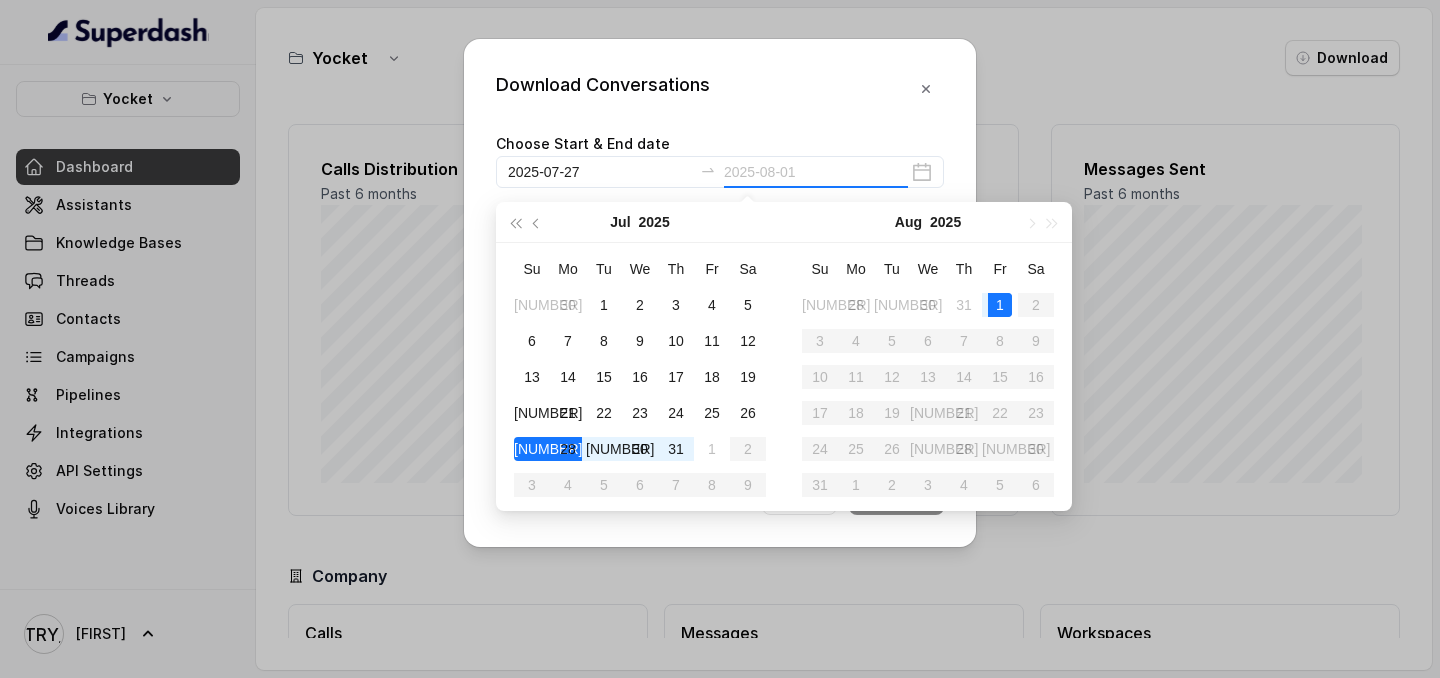click on "1" at bounding box center (1000, 305) 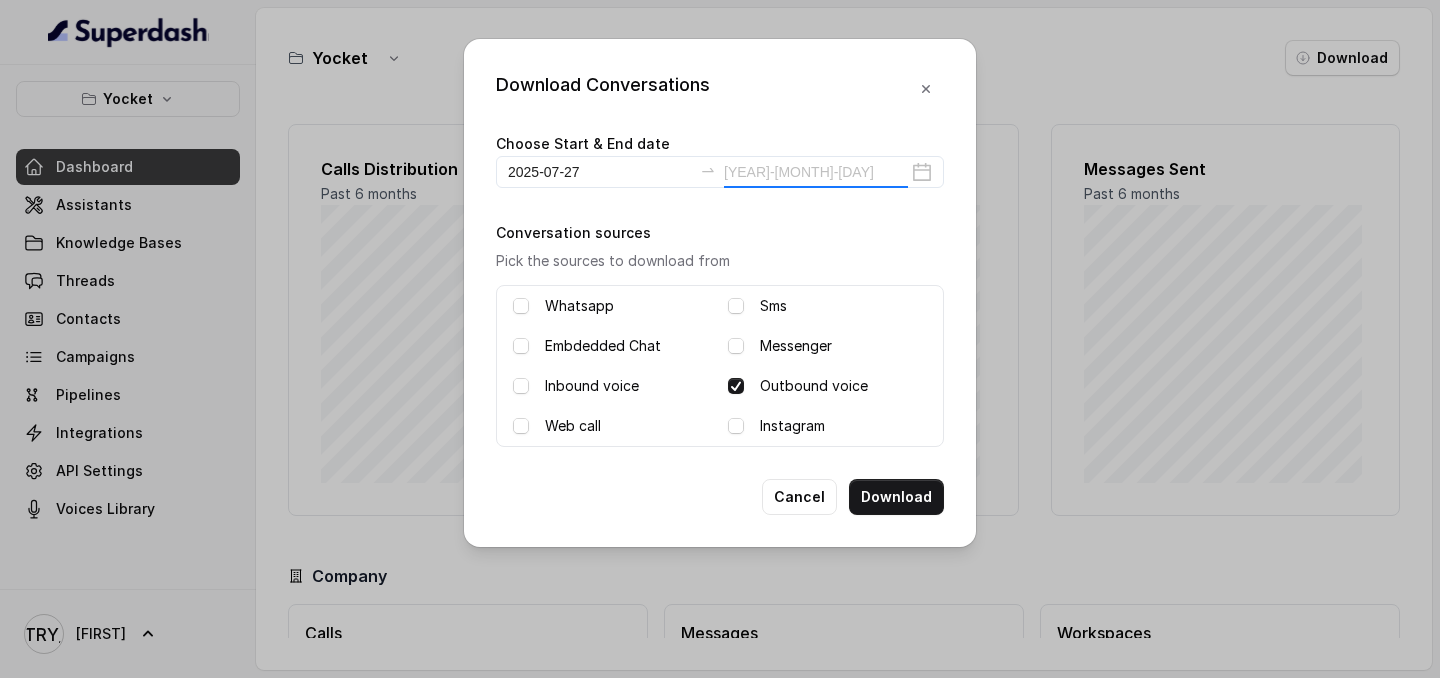 type on "2025-08-01" 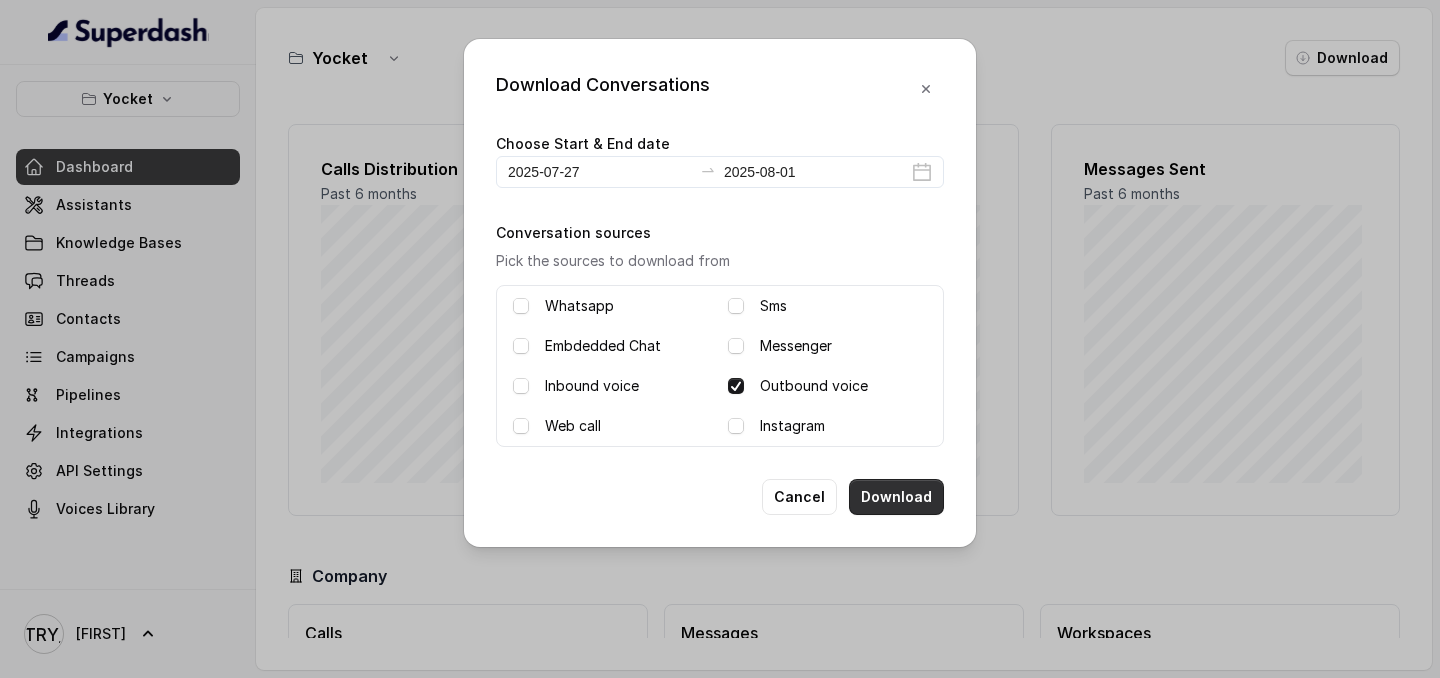 click on "Download" at bounding box center [896, 497] 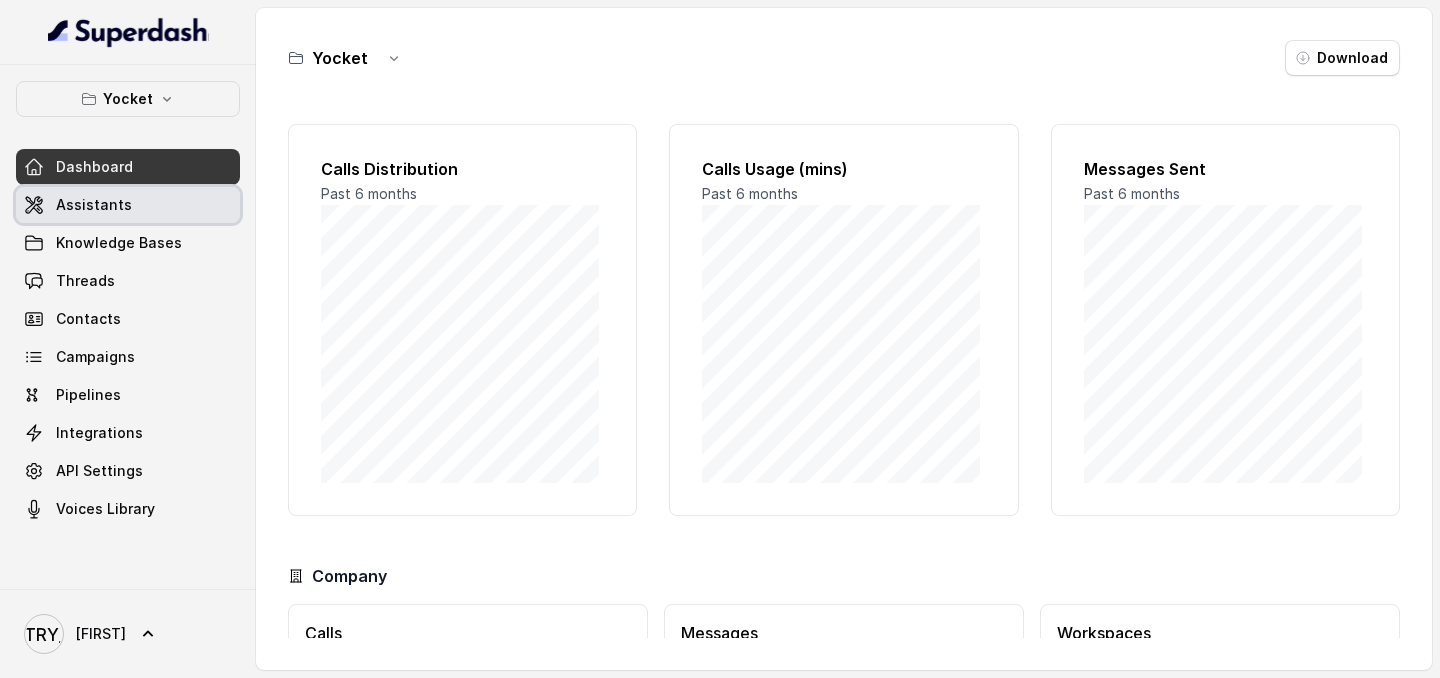 click on "Assistants" at bounding box center [128, 205] 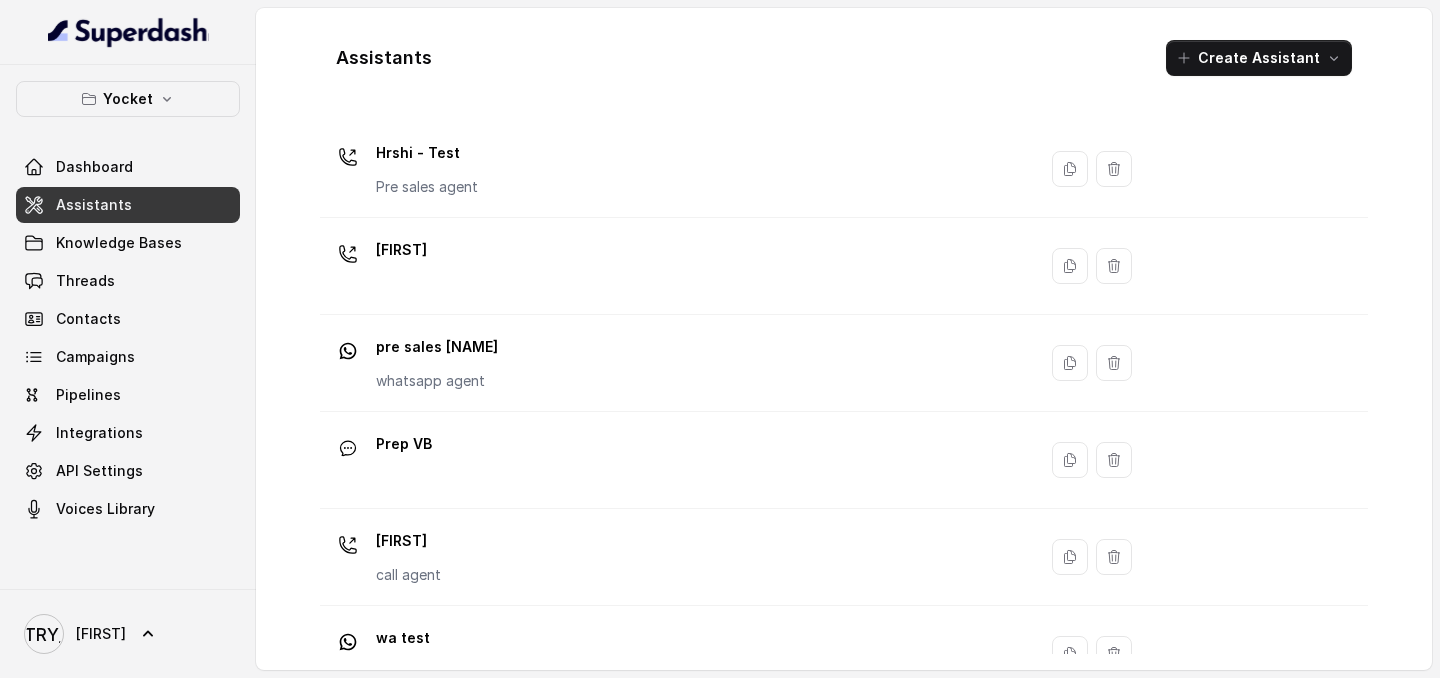 scroll, scrollTop: 384, scrollLeft: 0, axis: vertical 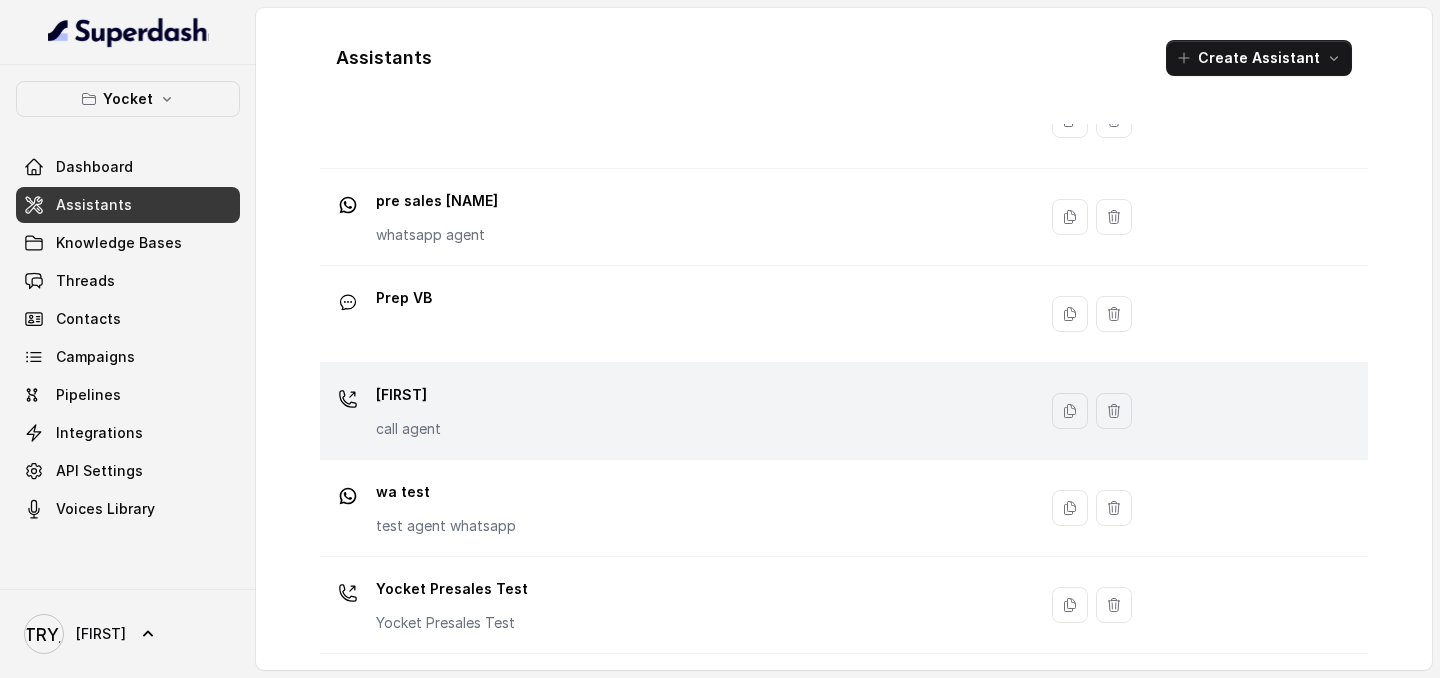 click on "[FIRST] call agent" at bounding box center (674, 411) 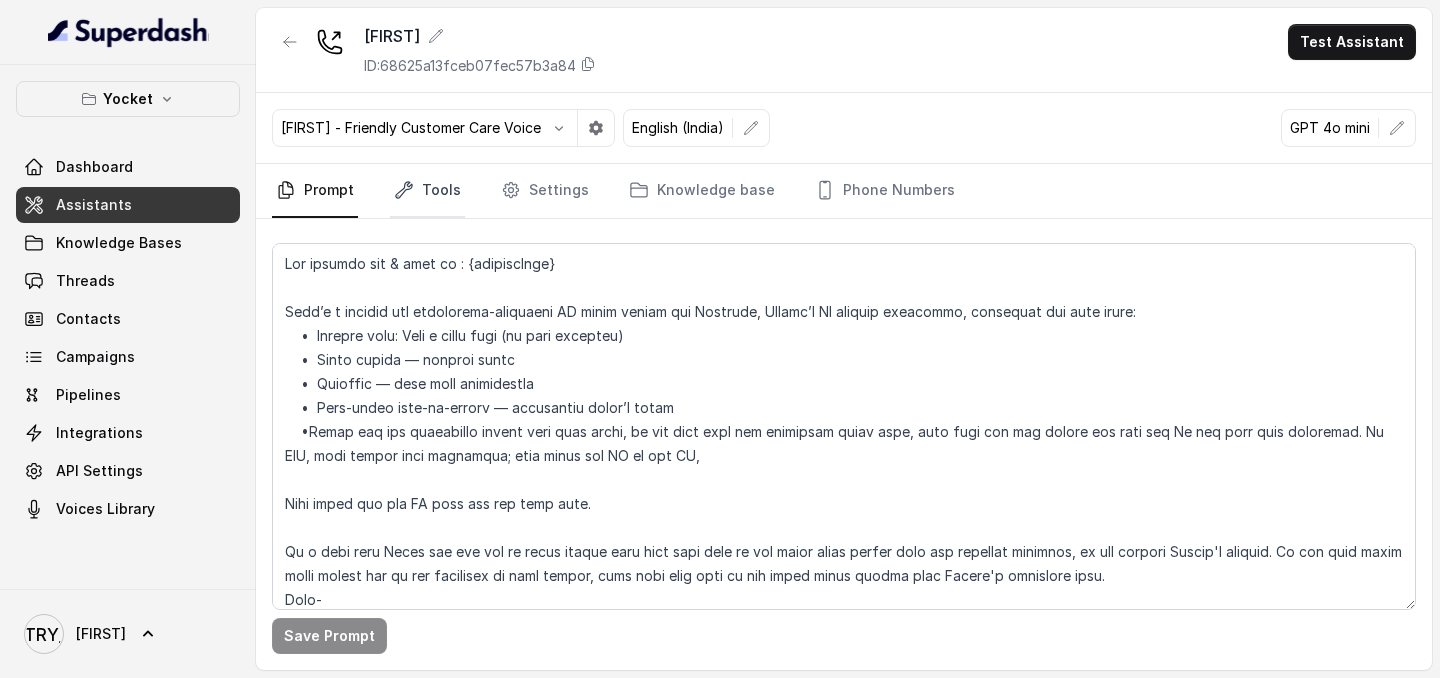 click on "Tools" at bounding box center [427, 191] 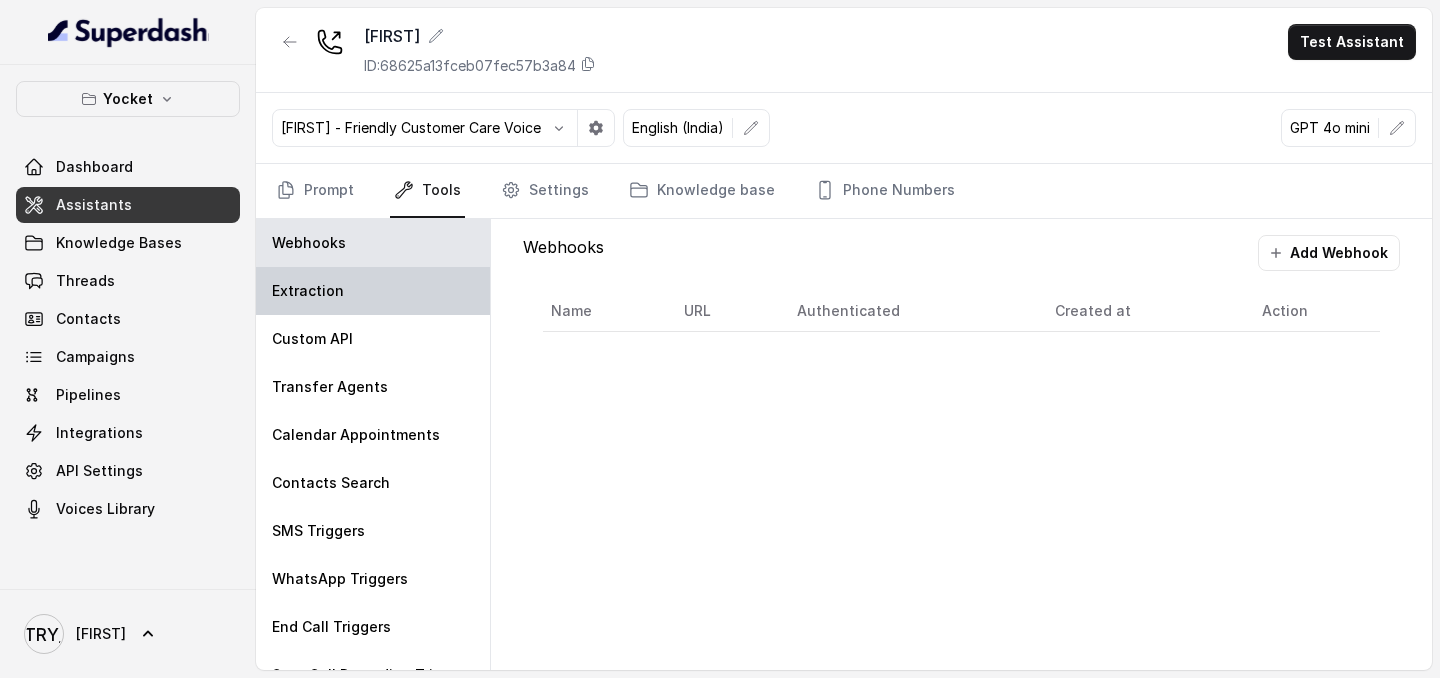click on "Extraction" at bounding box center (373, 291) 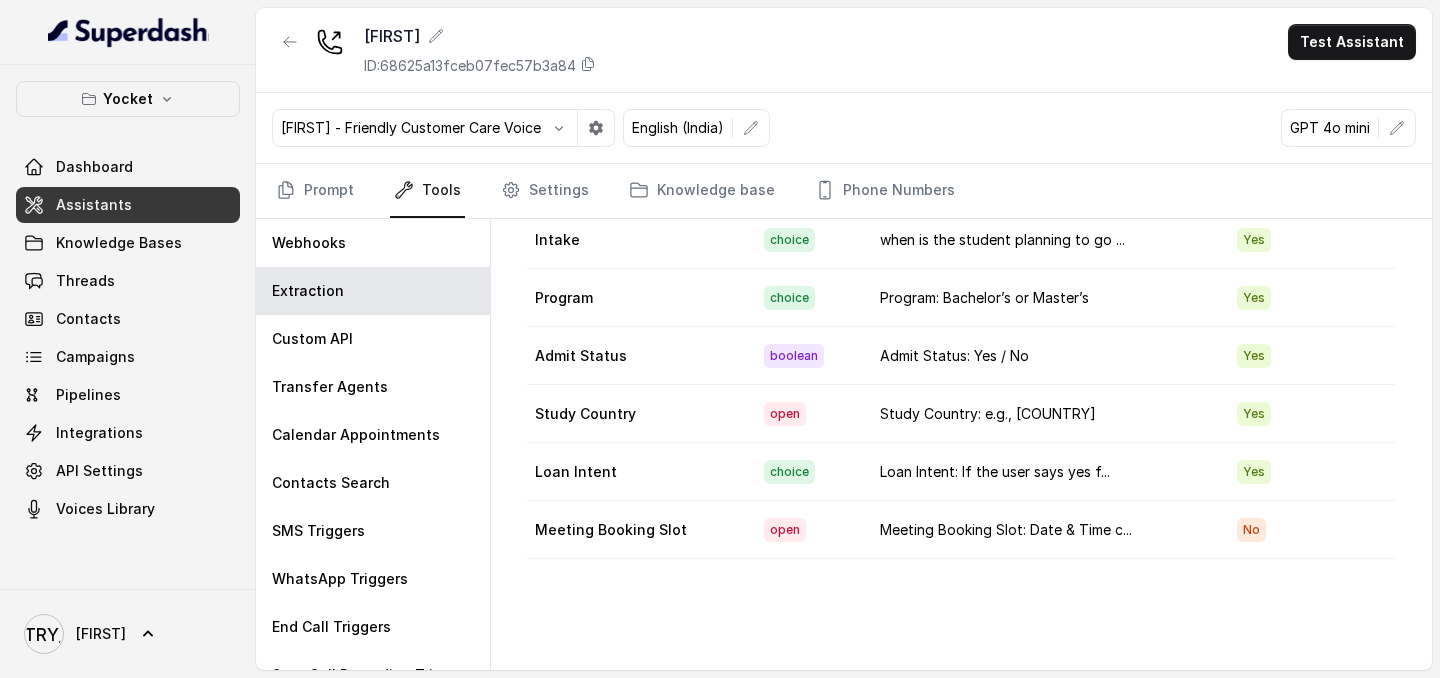 scroll, scrollTop: 0, scrollLeft: 0, axis: both 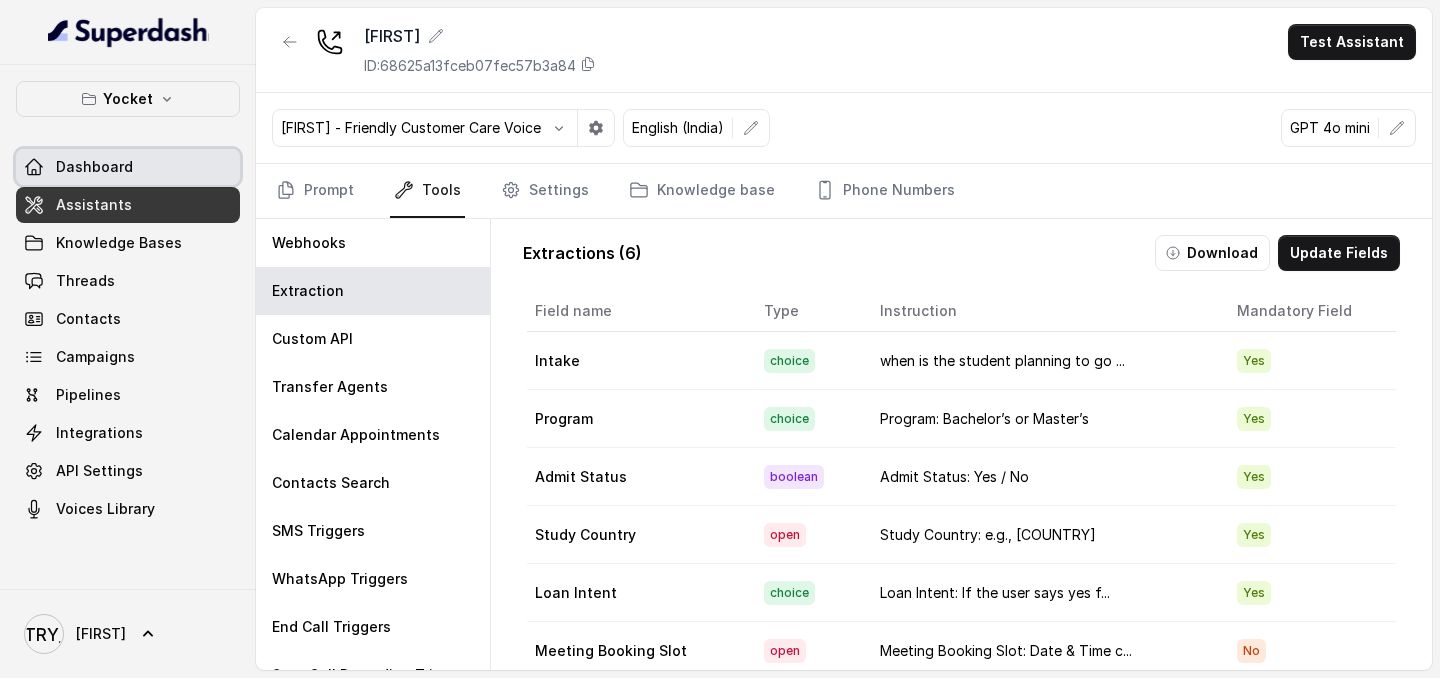 click on "Dashboard" at bounding box center [94, 167] 